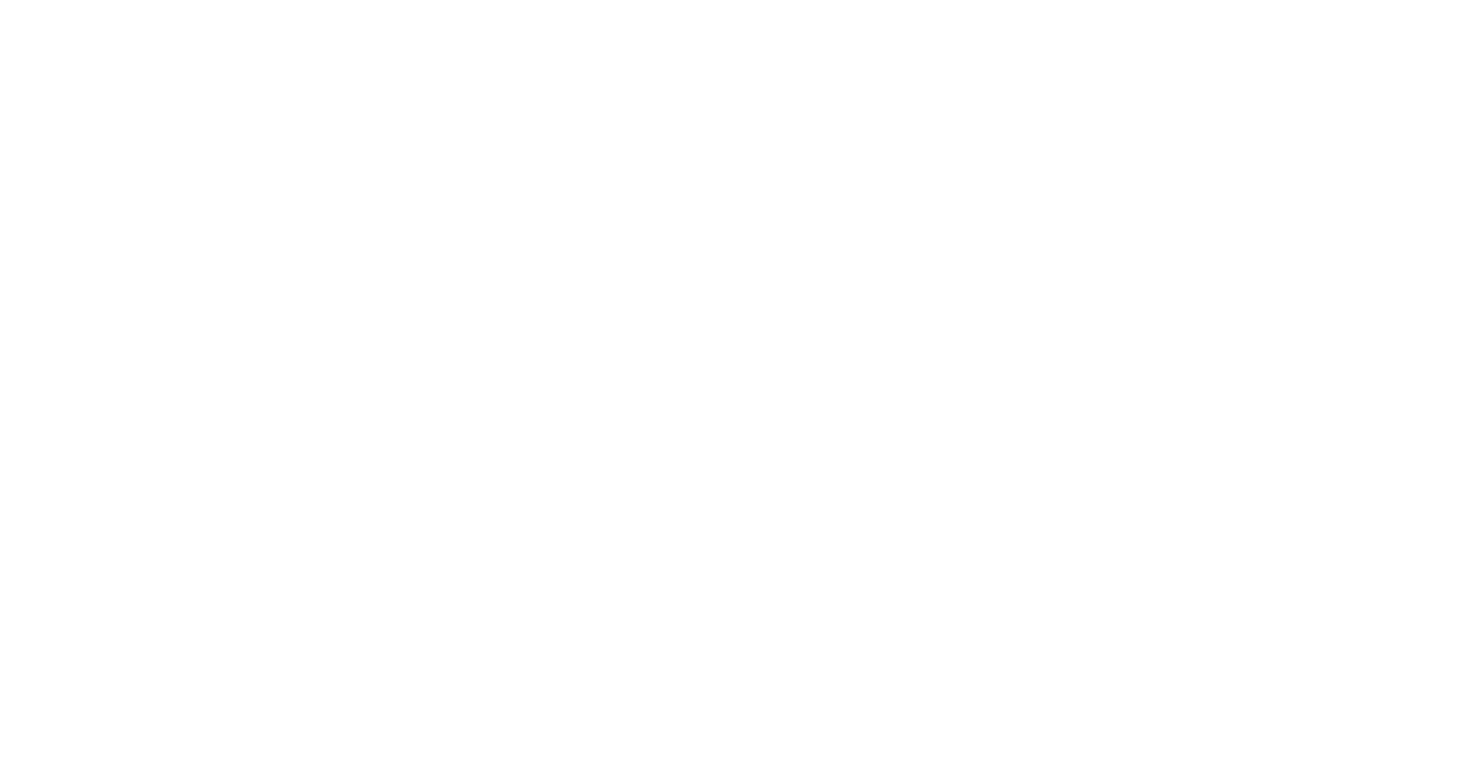scroll, scrollTop: 0, scrollLeft: 0, axis: both 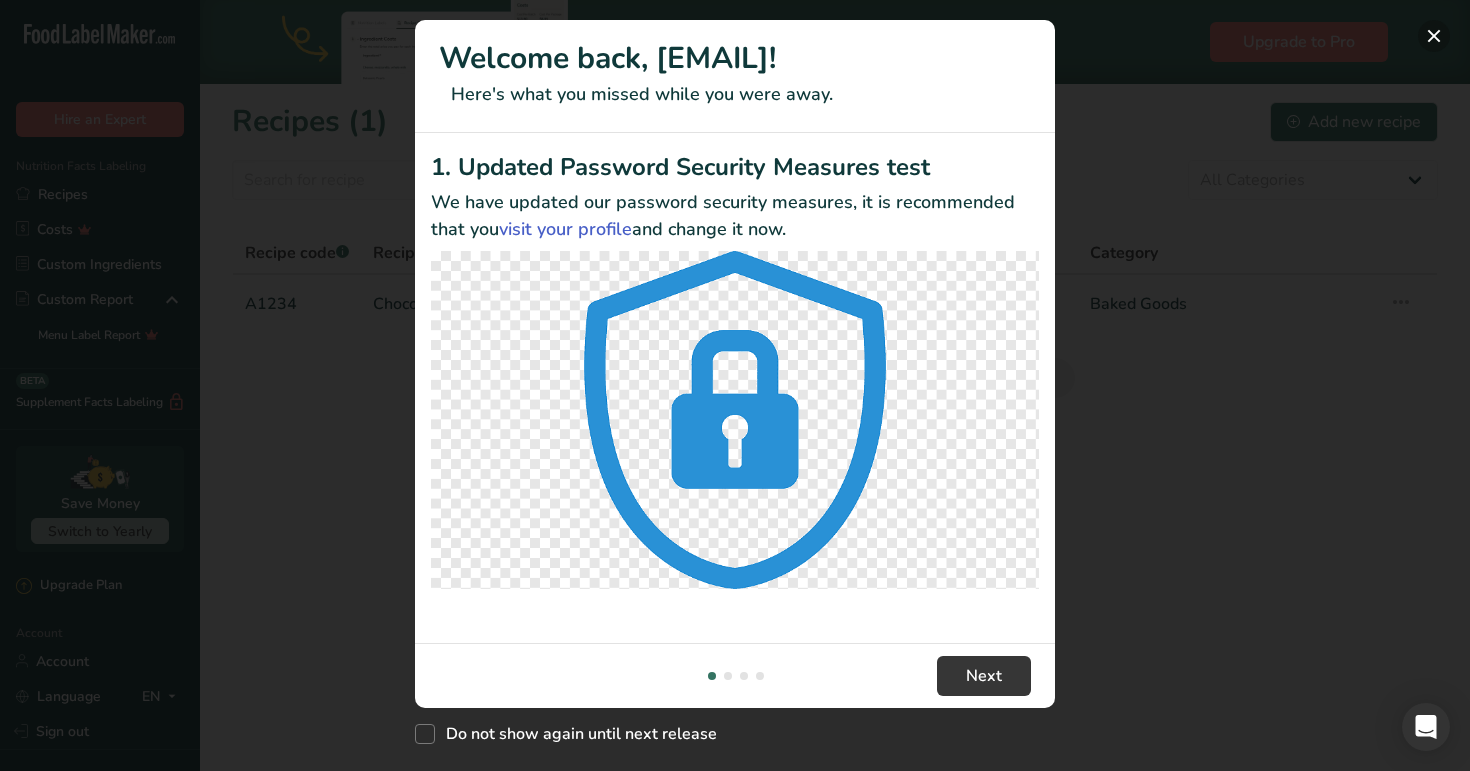 click at bounding box center [1434, 36] 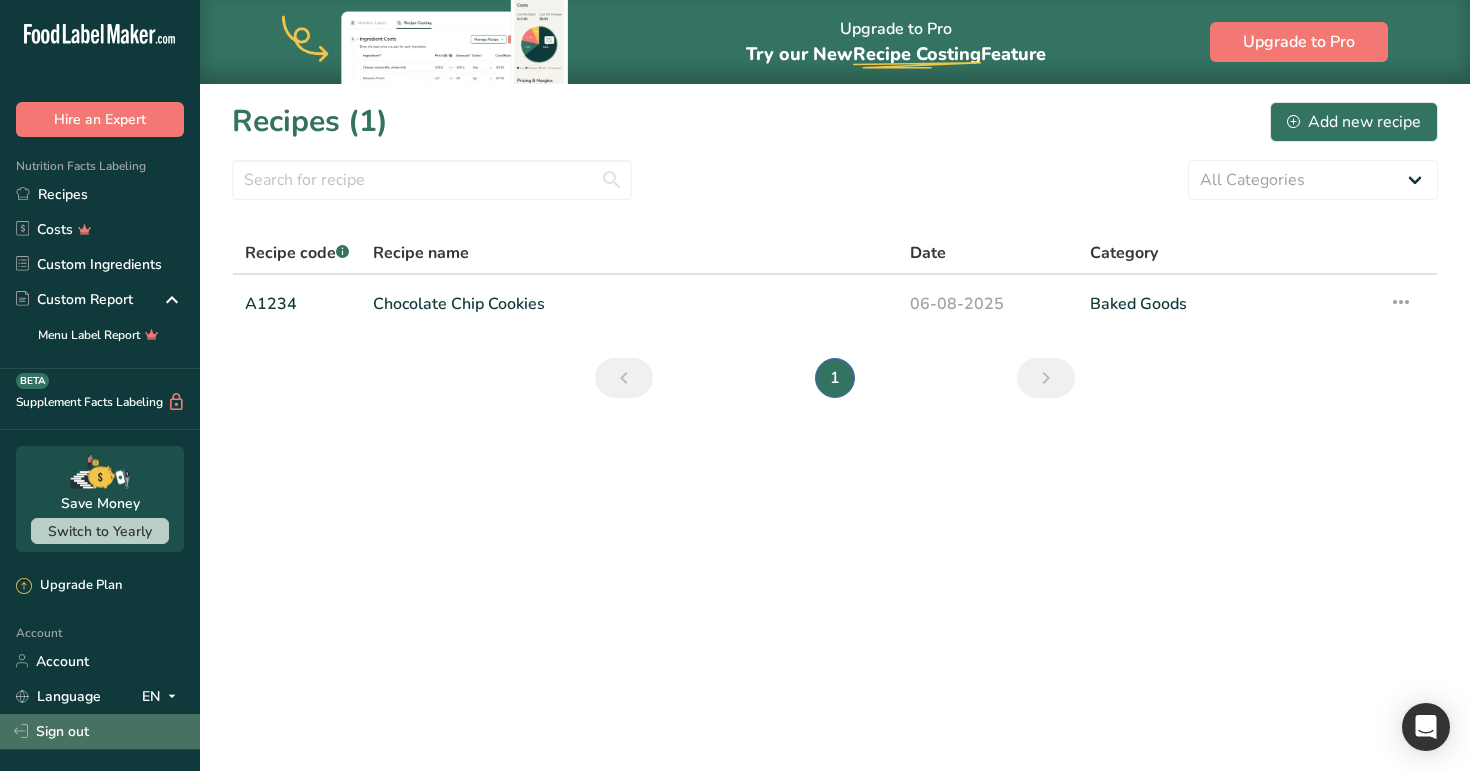 click on "Sign out" at bounding box center [100, 731] 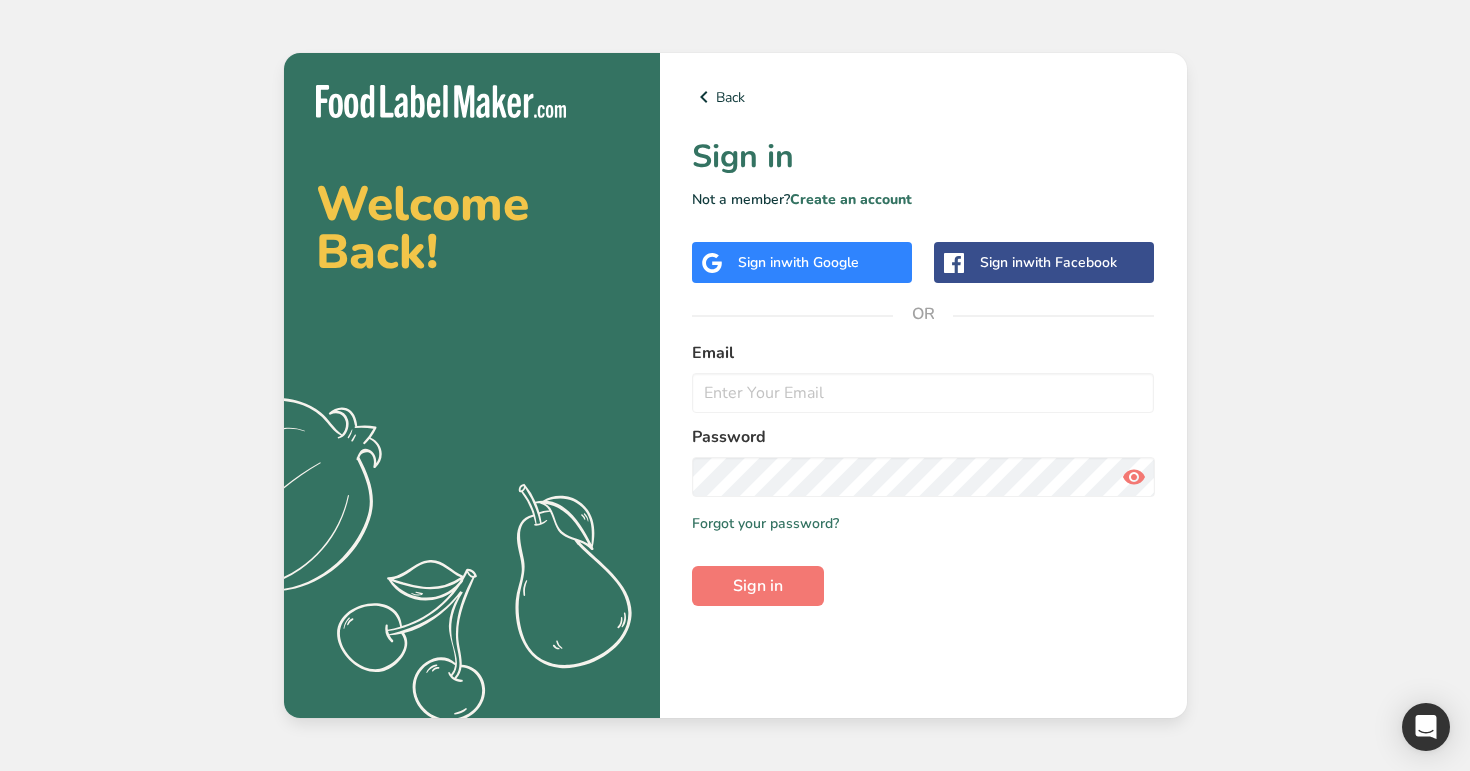 scroll, scrollTop: 0, scrollLeft: 0, axis: both 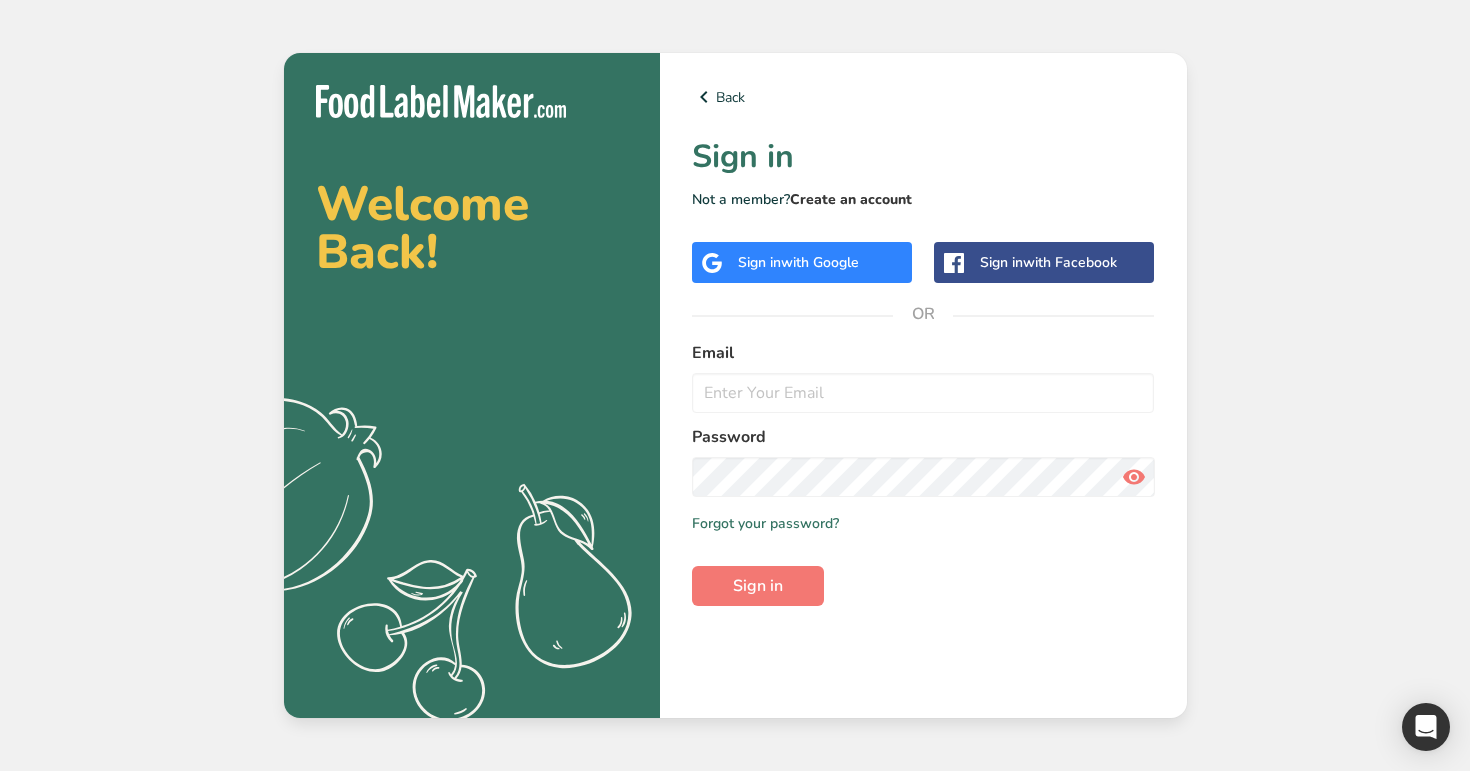 click on "Create an account" at bounding box center [851, 199] 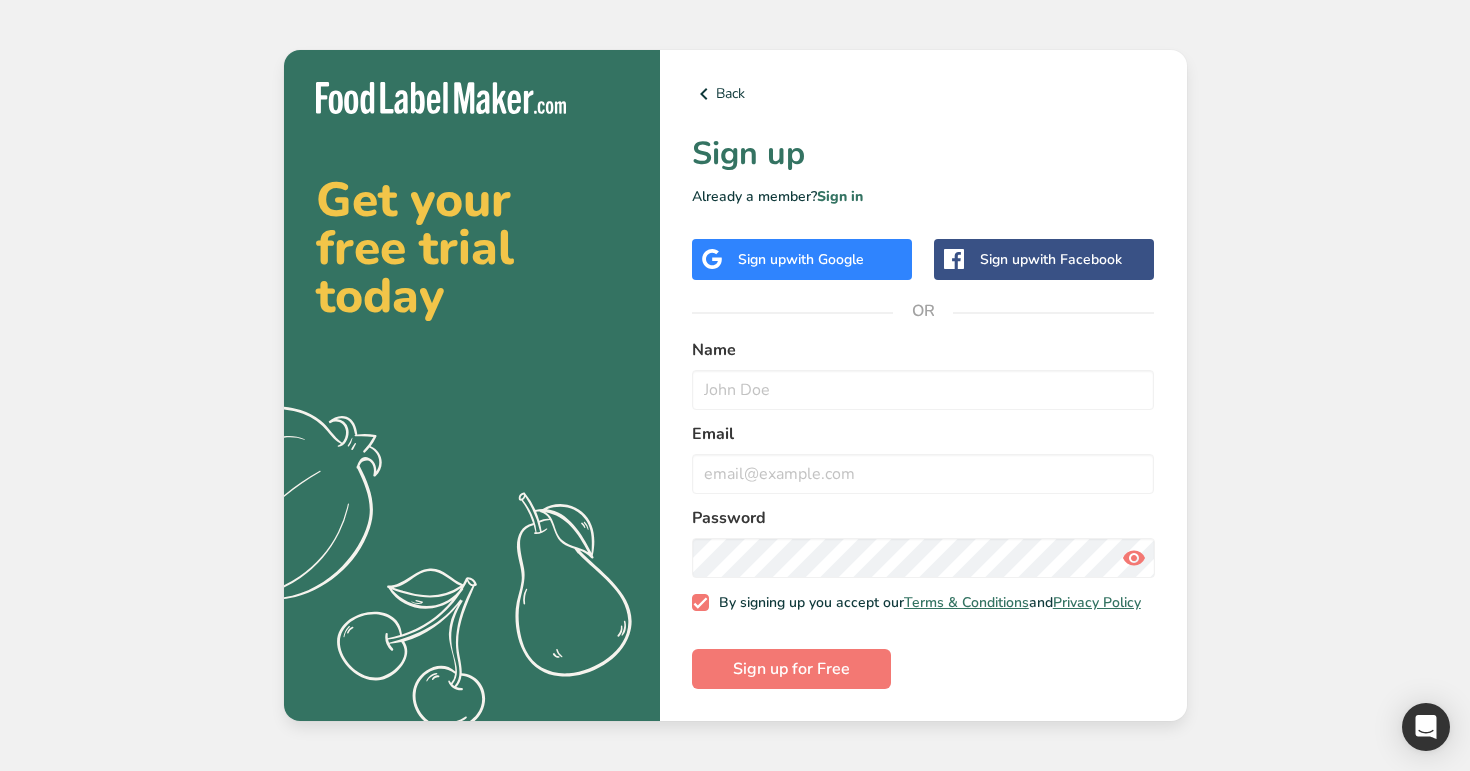 drag, startPoint x: 976, startPoint y: 125, endPoint x: 1003, endPoint y: 162, distance: 45.80393 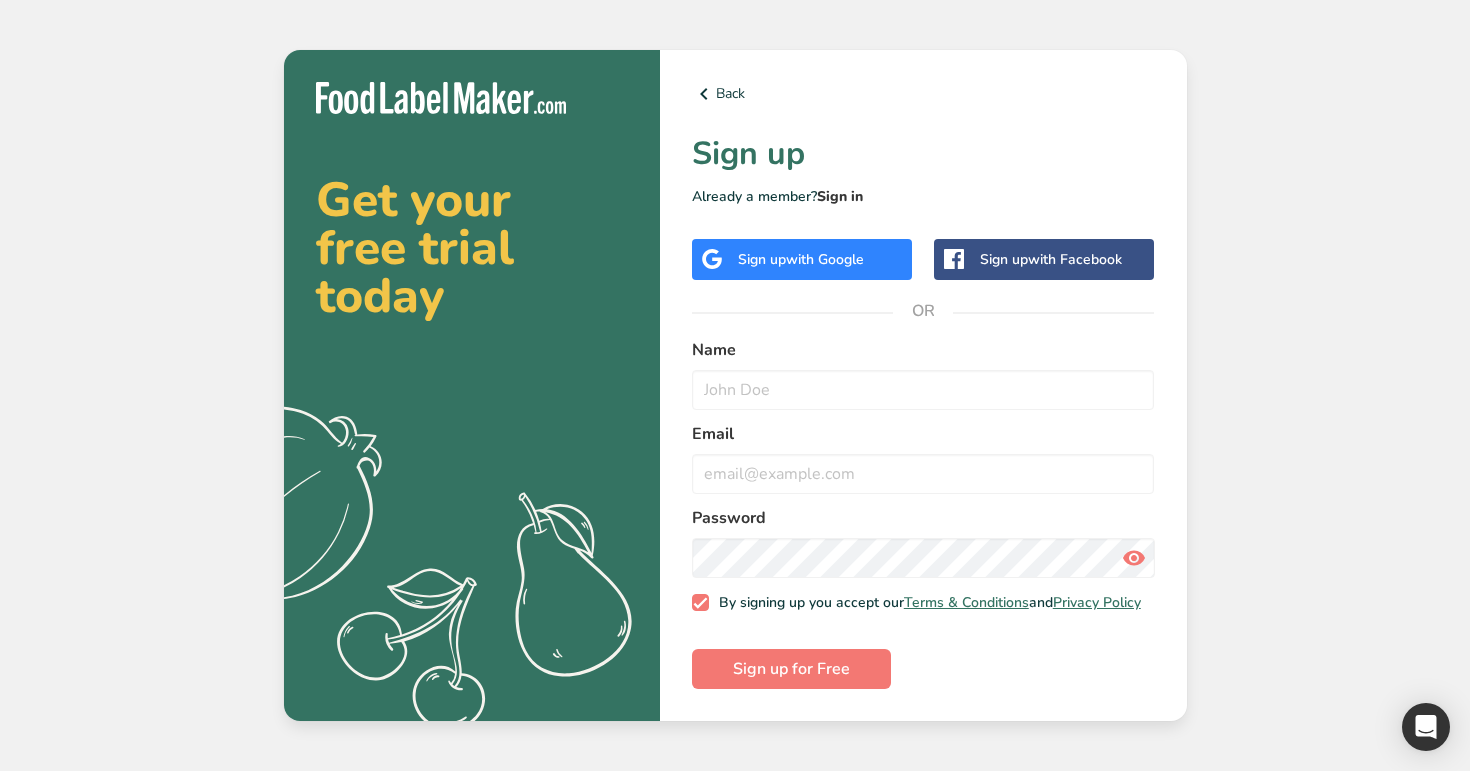 click on "Sign in" at bounding box center [840, 196] 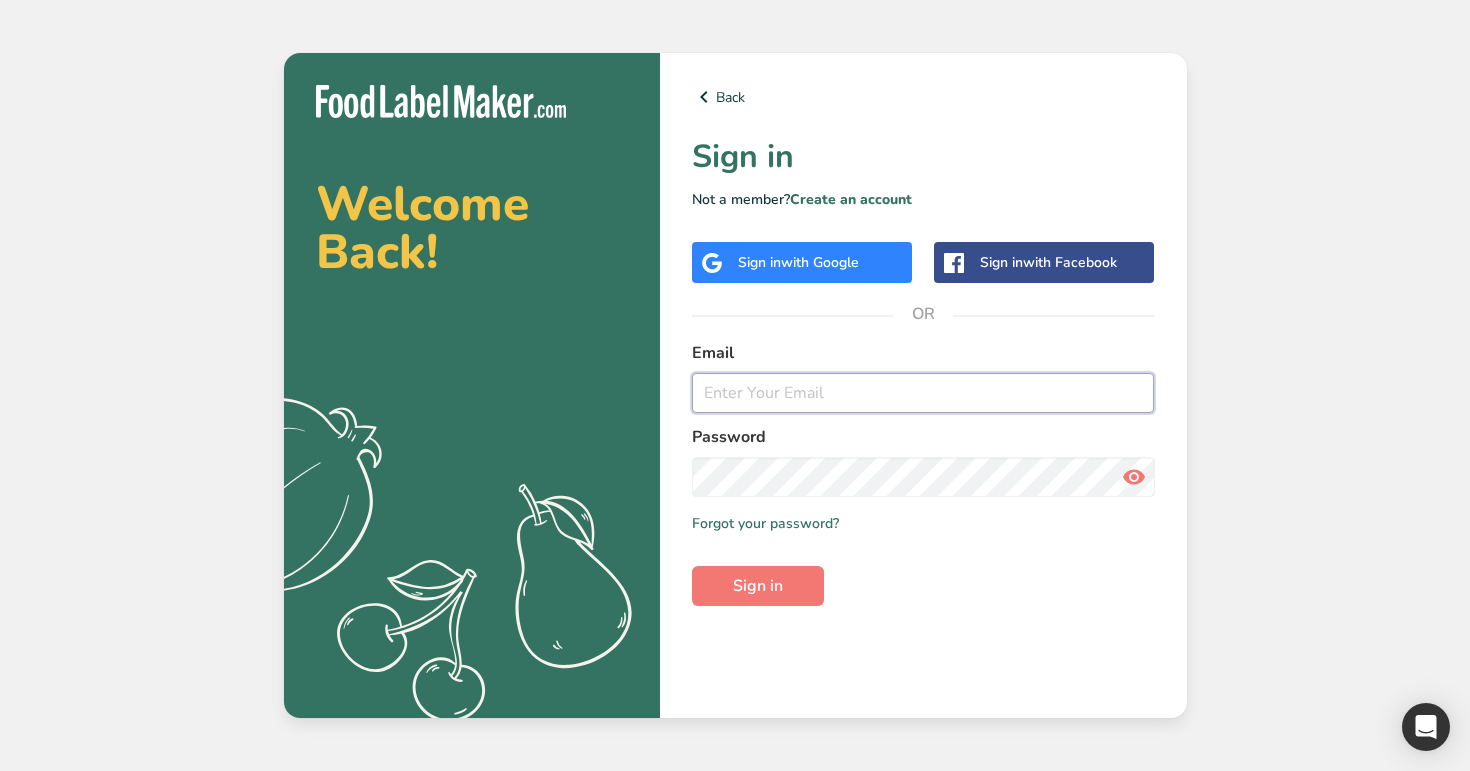 click at bounding box center [923, 393] 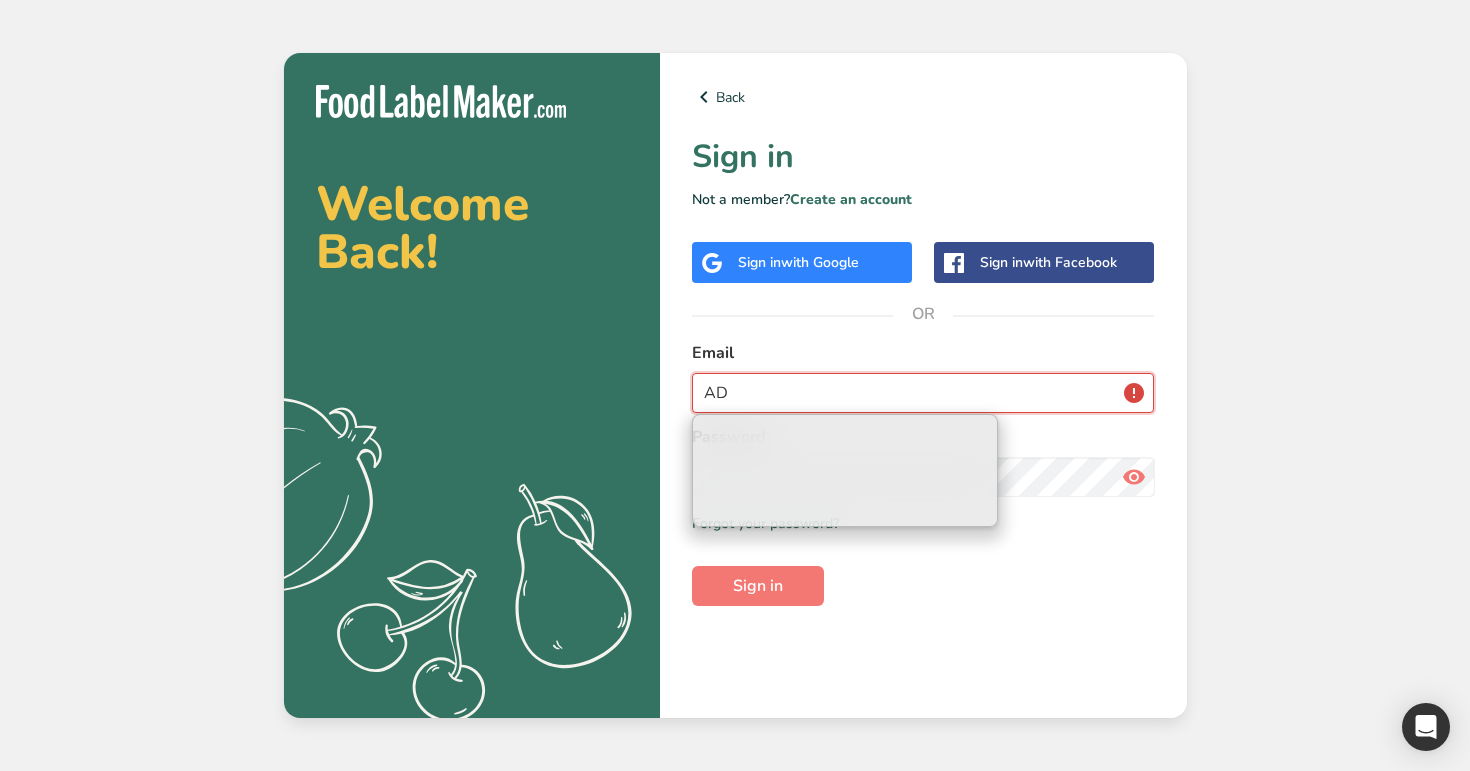 type on "A" 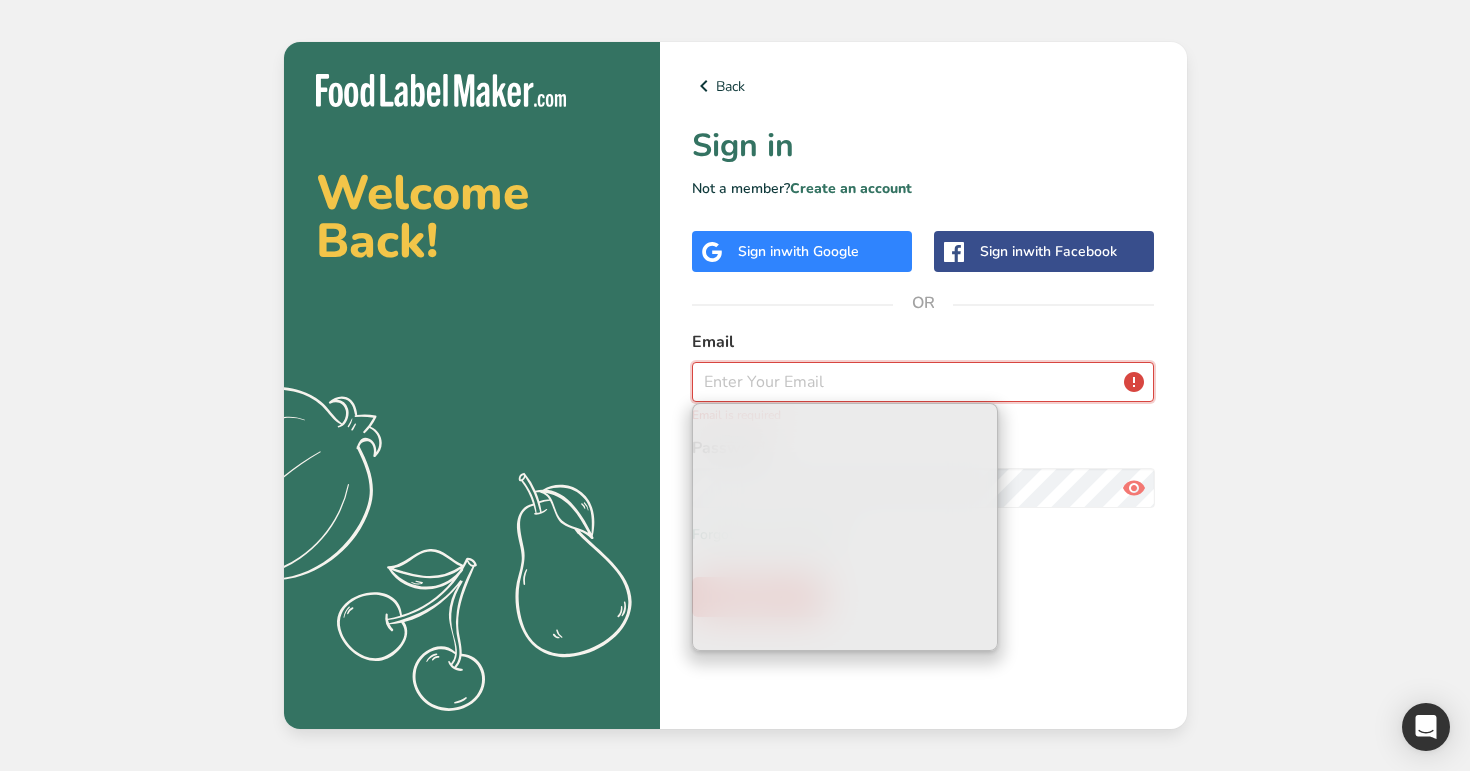 type on "[EMAIL]" 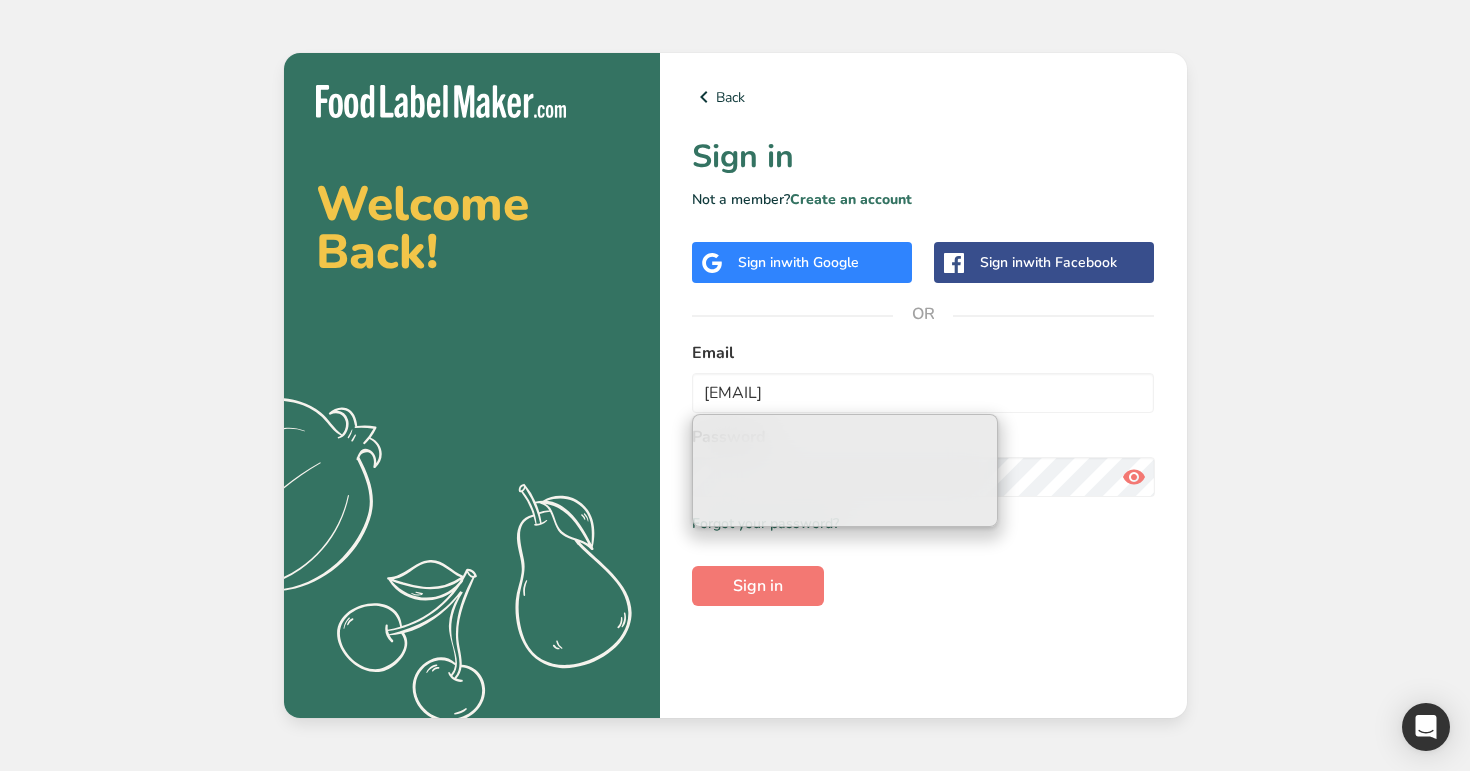 click on "Back
Sign in
Not a member?
Create an account
Sign in   with Google
Sign in   with Facebook   OR   Email [EMAIL]   Password
Remember me
Forgot your password?
Sign in" at bounding box center [923, 385] 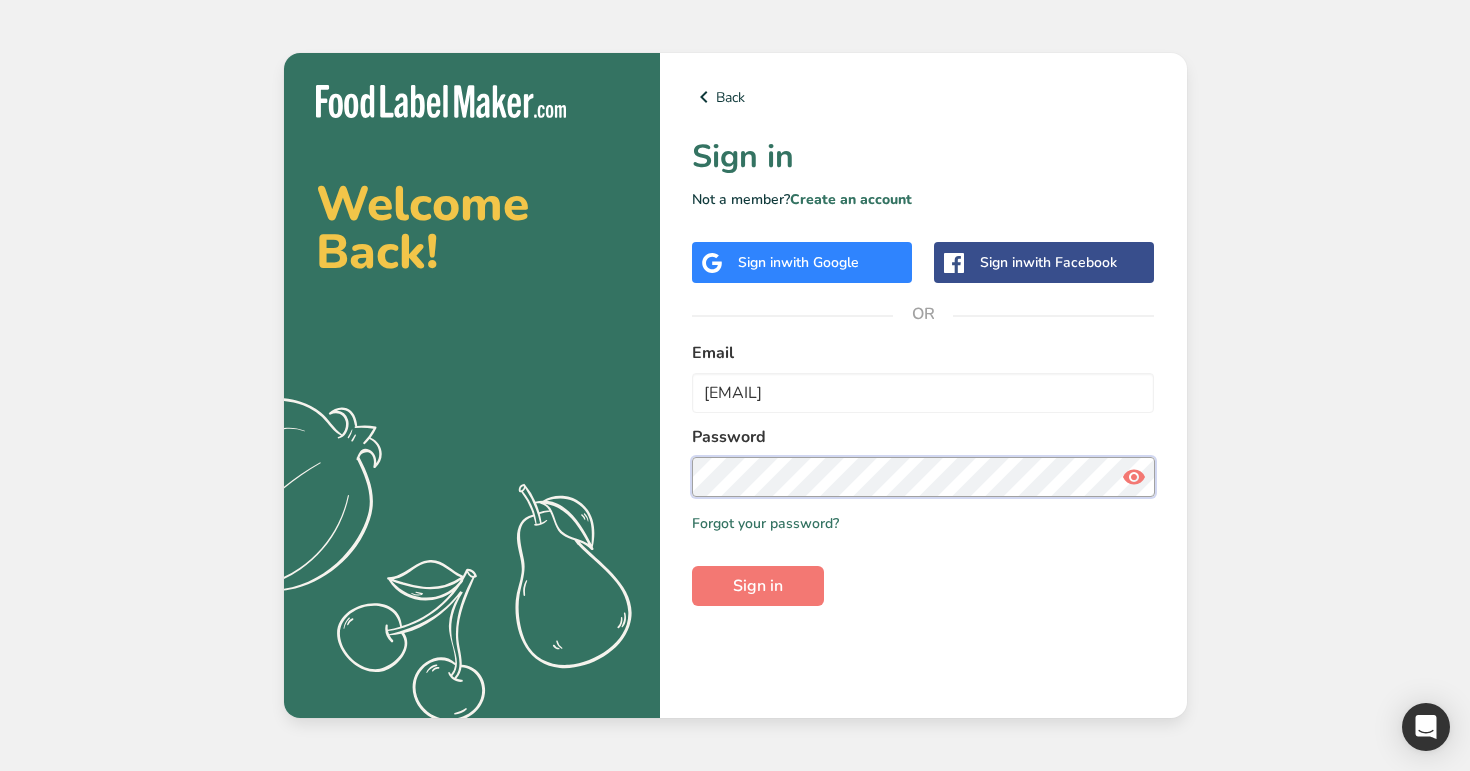 click on "Sign in" at bounding box center (758, 586) 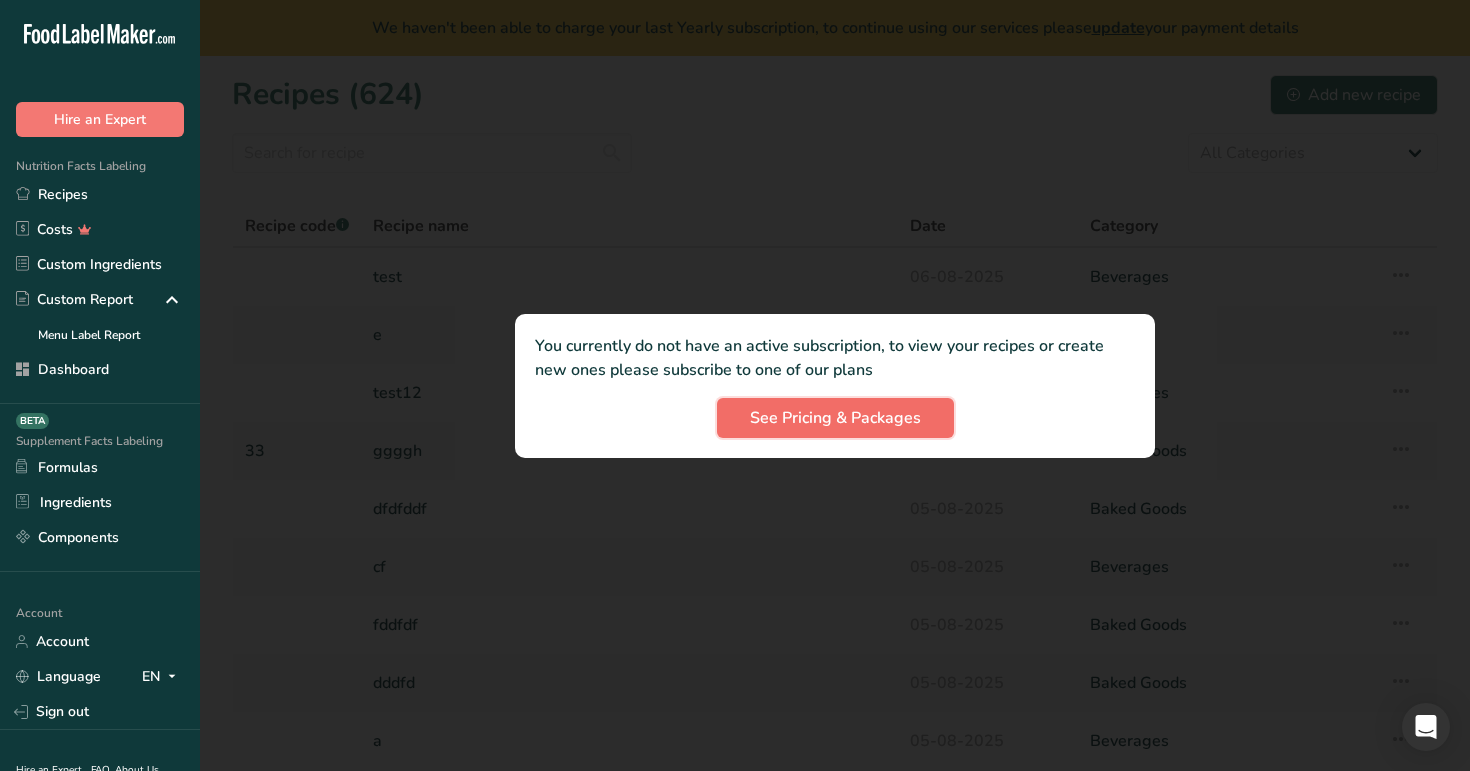 click on "See Pricing & Packages" at bounding box center (835, 418) 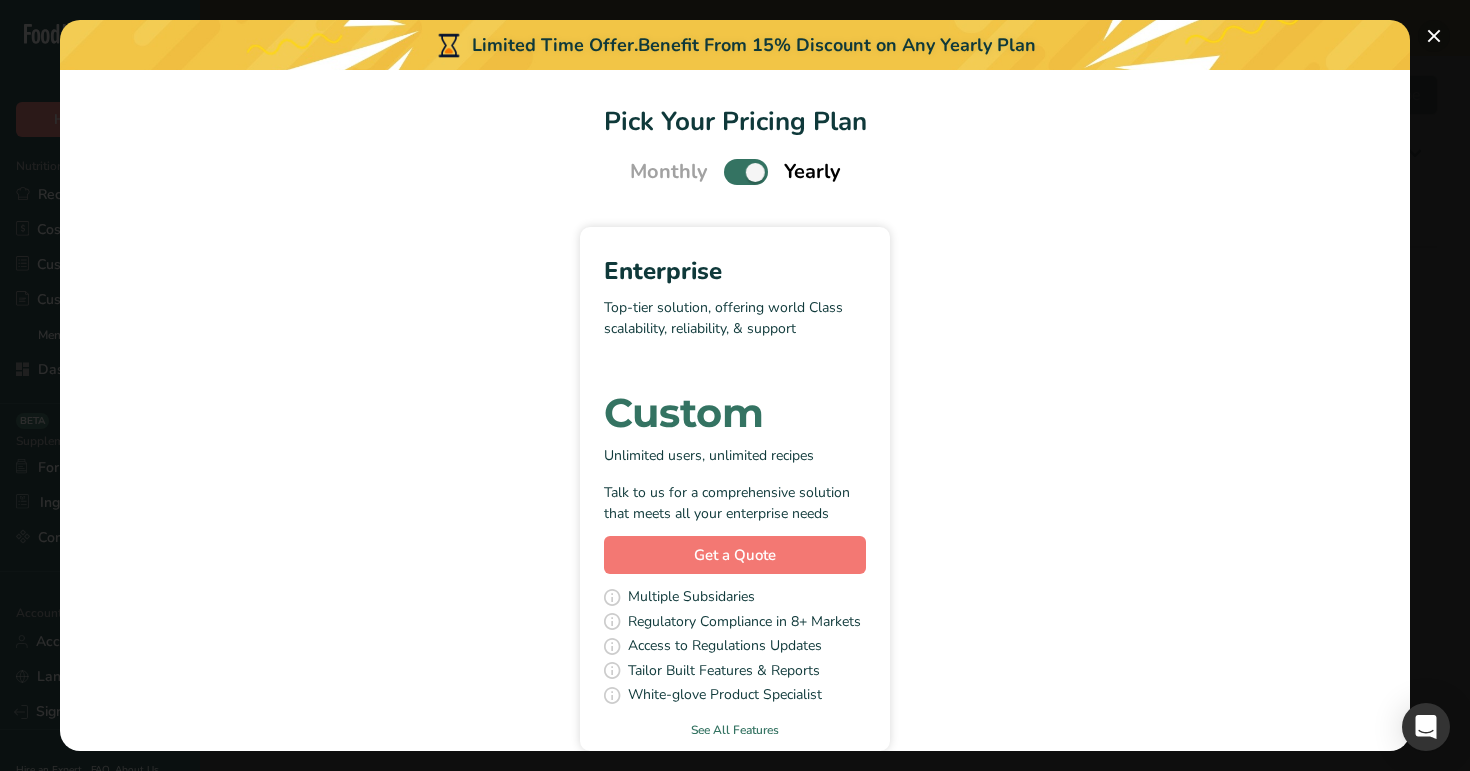 click at bounding box center [1434, 36] 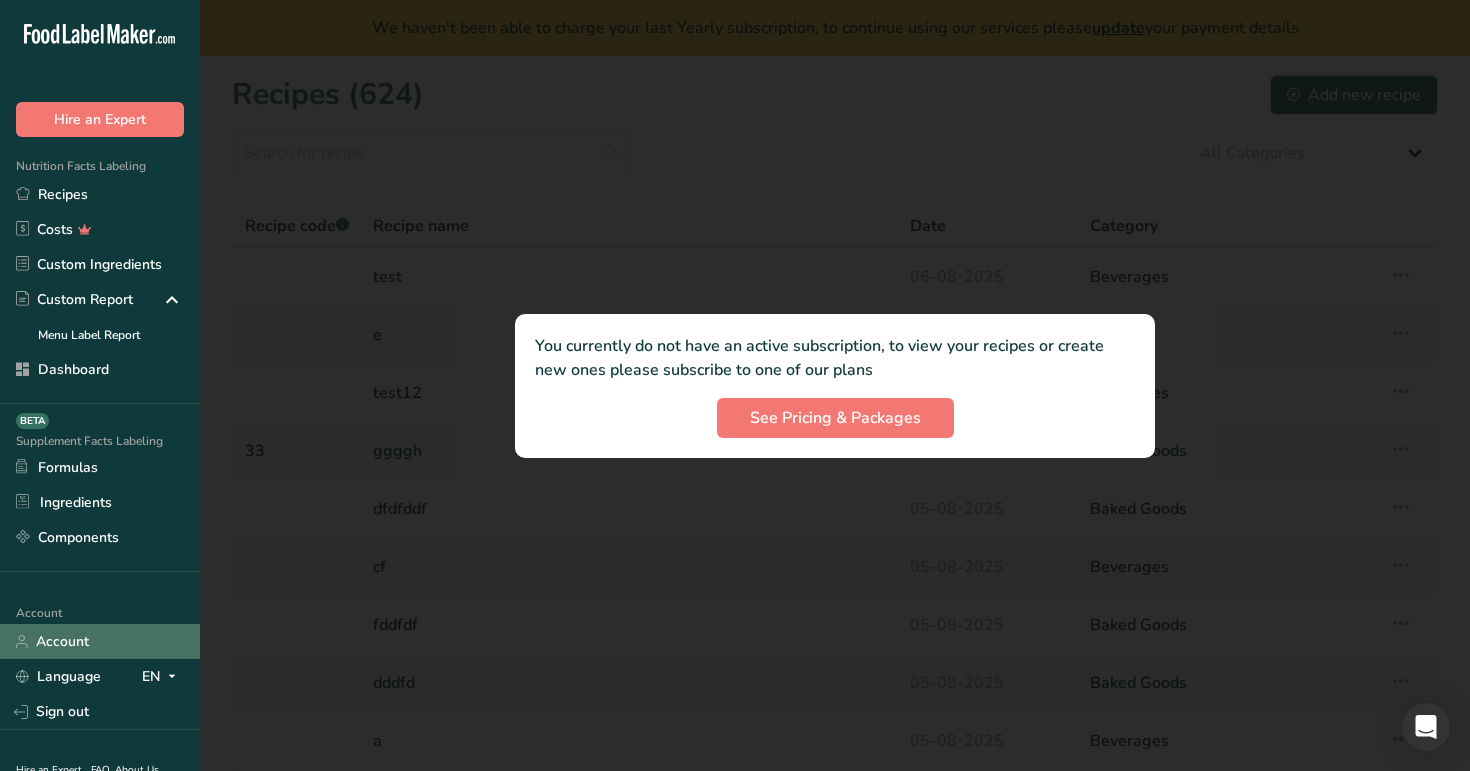 click on "Account" at bounding box center [100, 641] 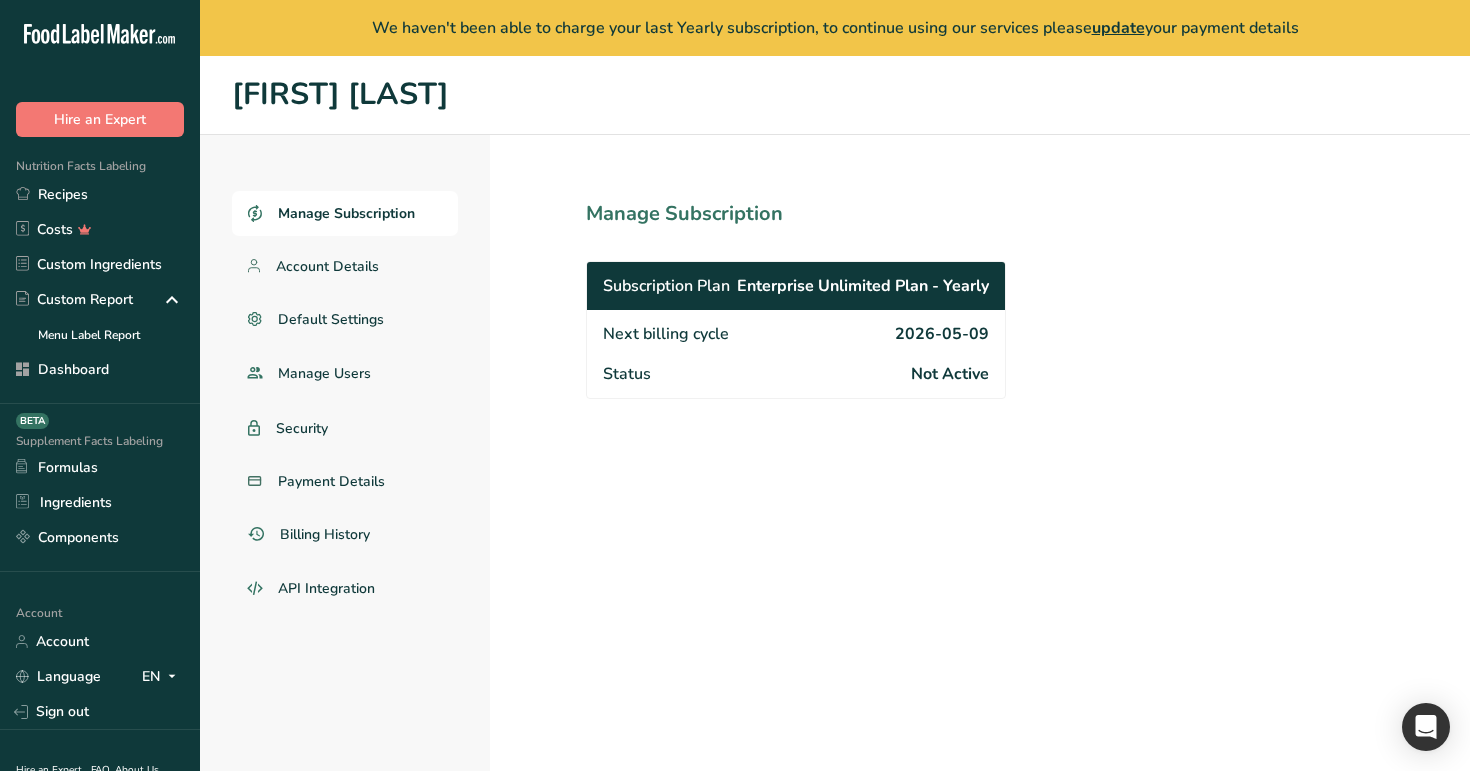 click on "update" at bounding box center [1118, 28] 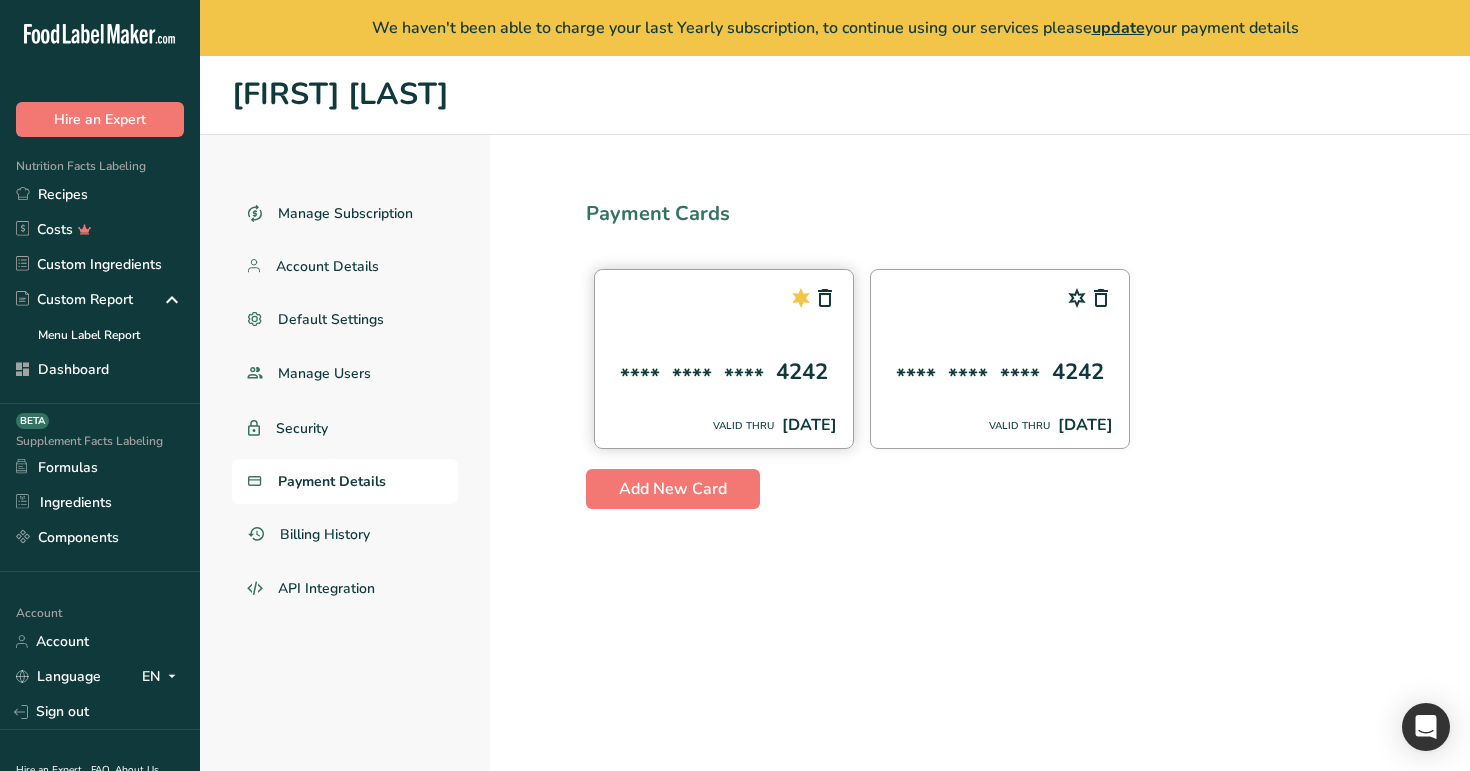 click on "****
****
****
4242
VALID THRU
12/32" at bounding box center (724, 359) 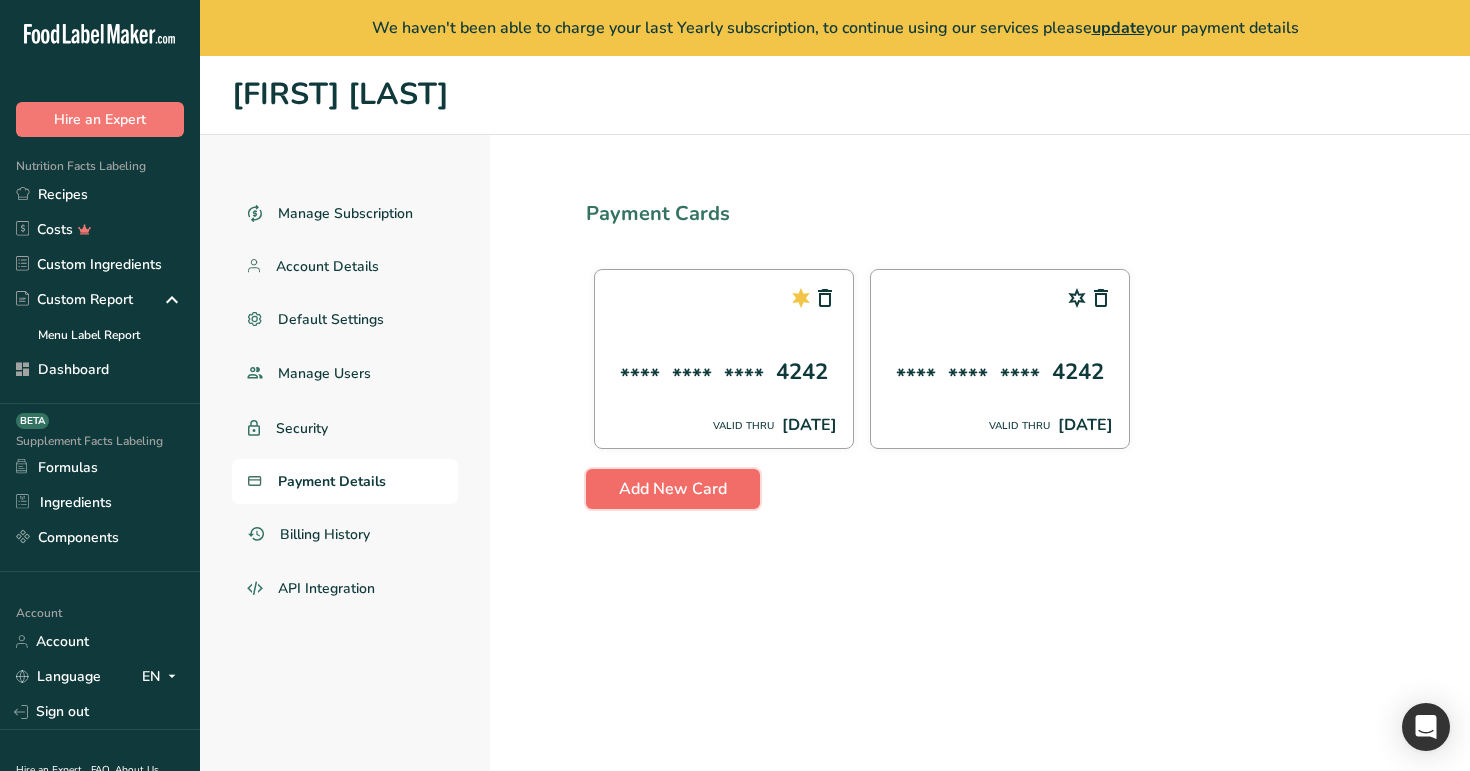 click on "Add New Card" at bounding box center (673, 489) 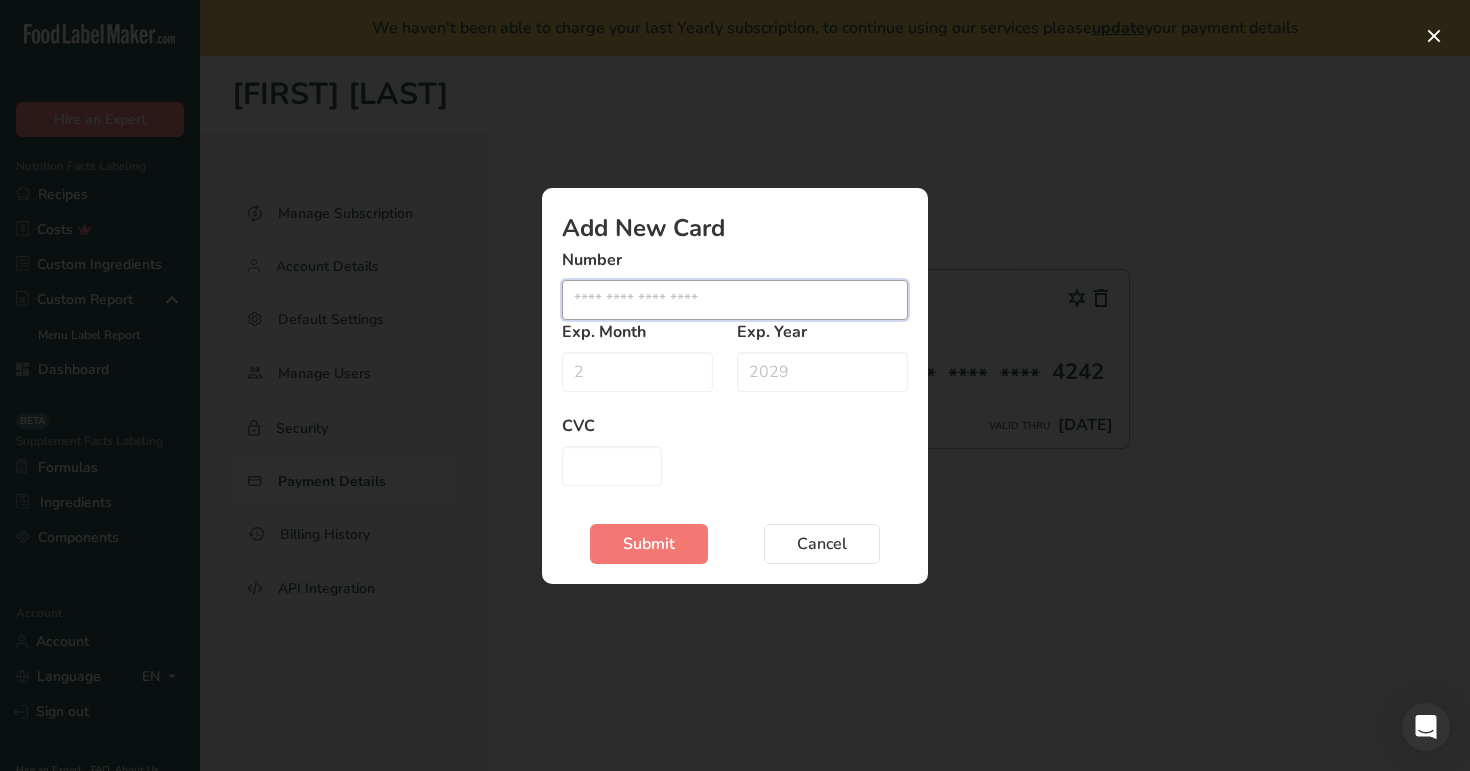 click at bounding box center [735, 300] 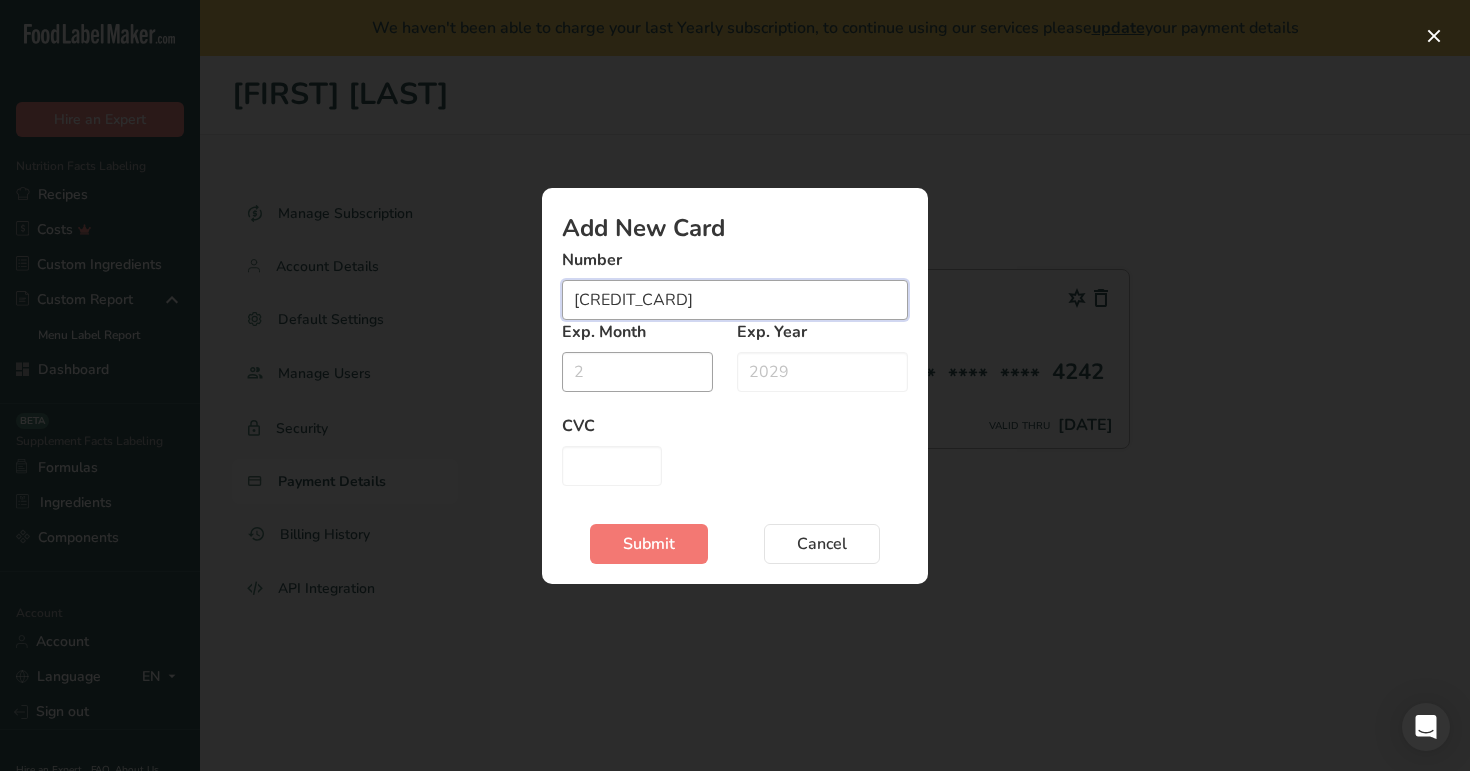 type on "[CREDIT_CARD]" 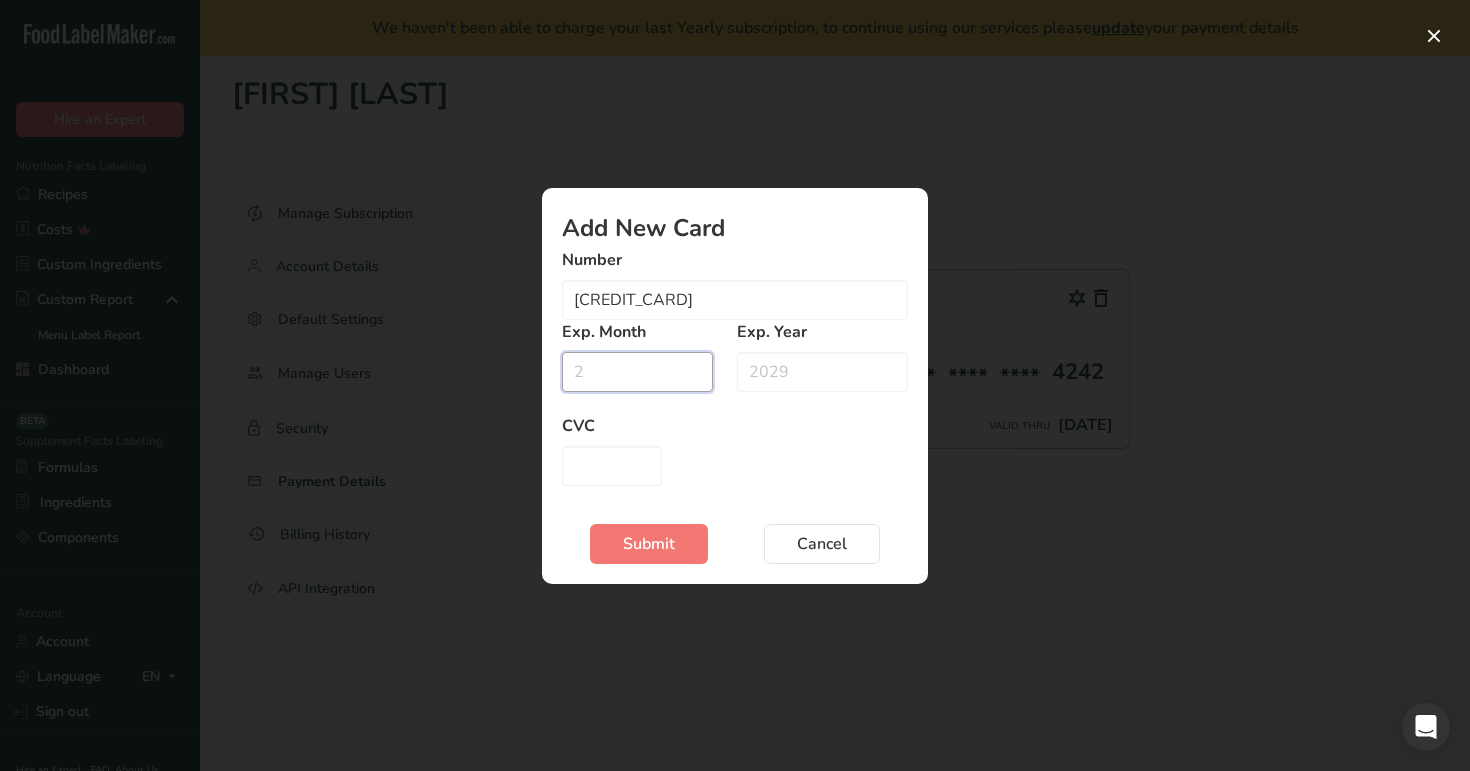 click at bounding box center (637, 372) 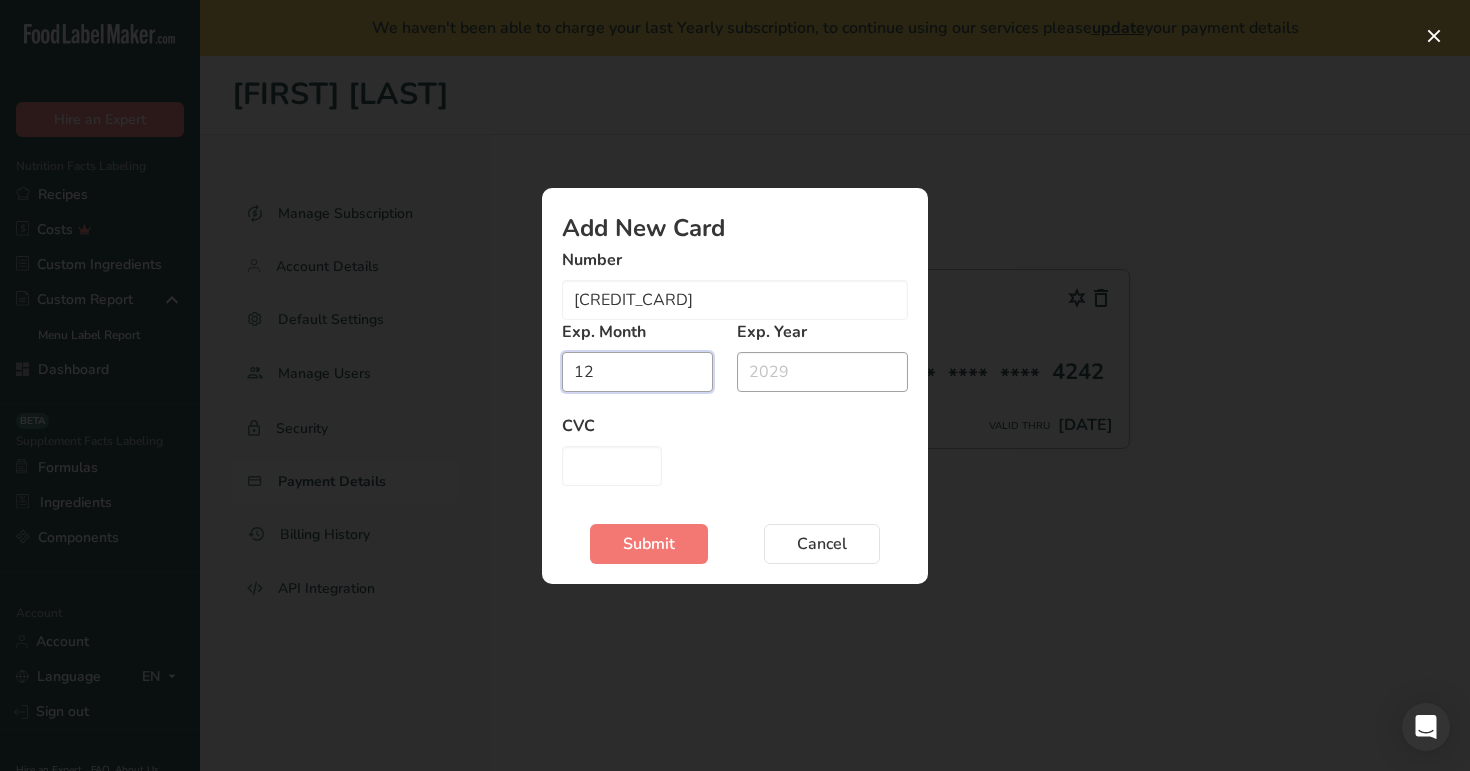 type on "12" 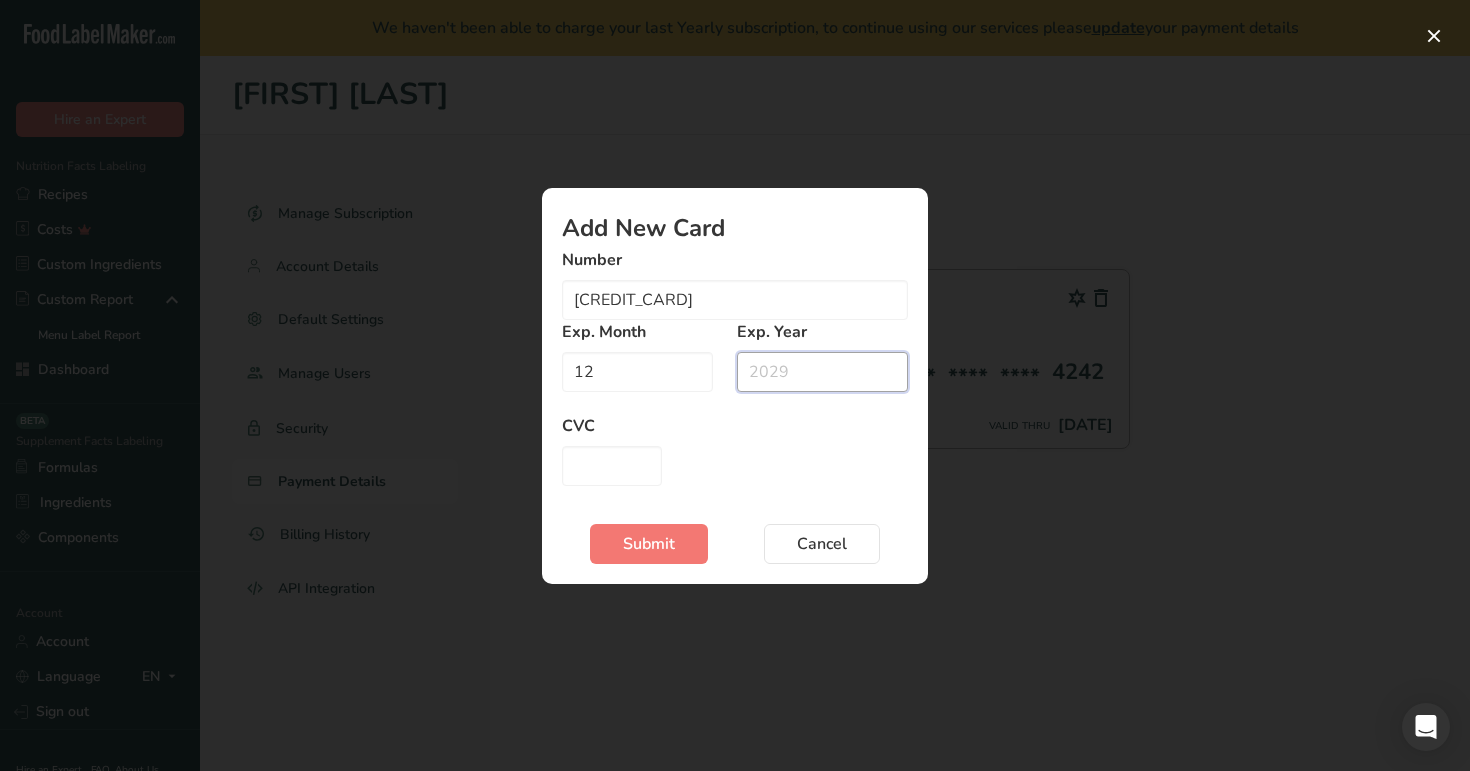 click at bounding box center [822, 372] 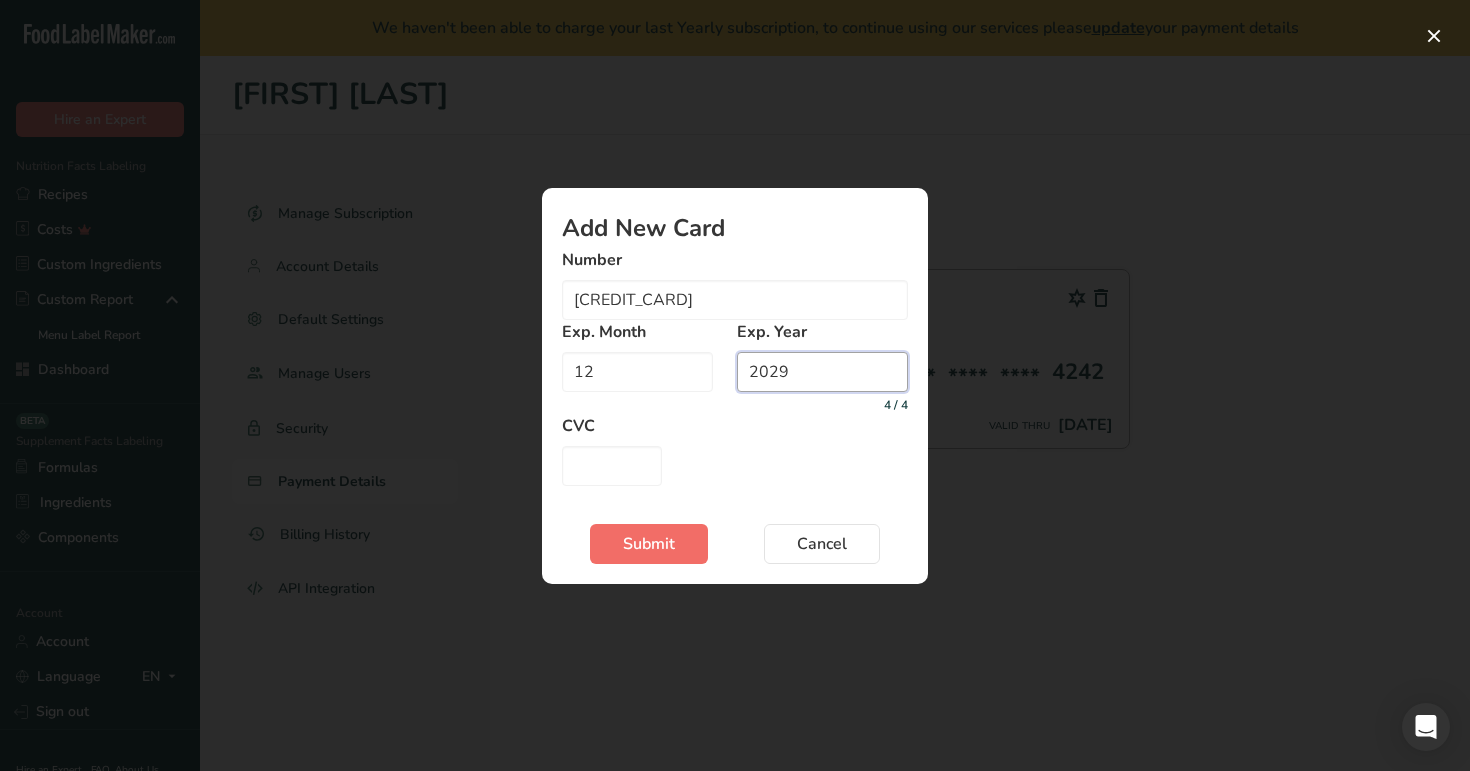 type on "2029" 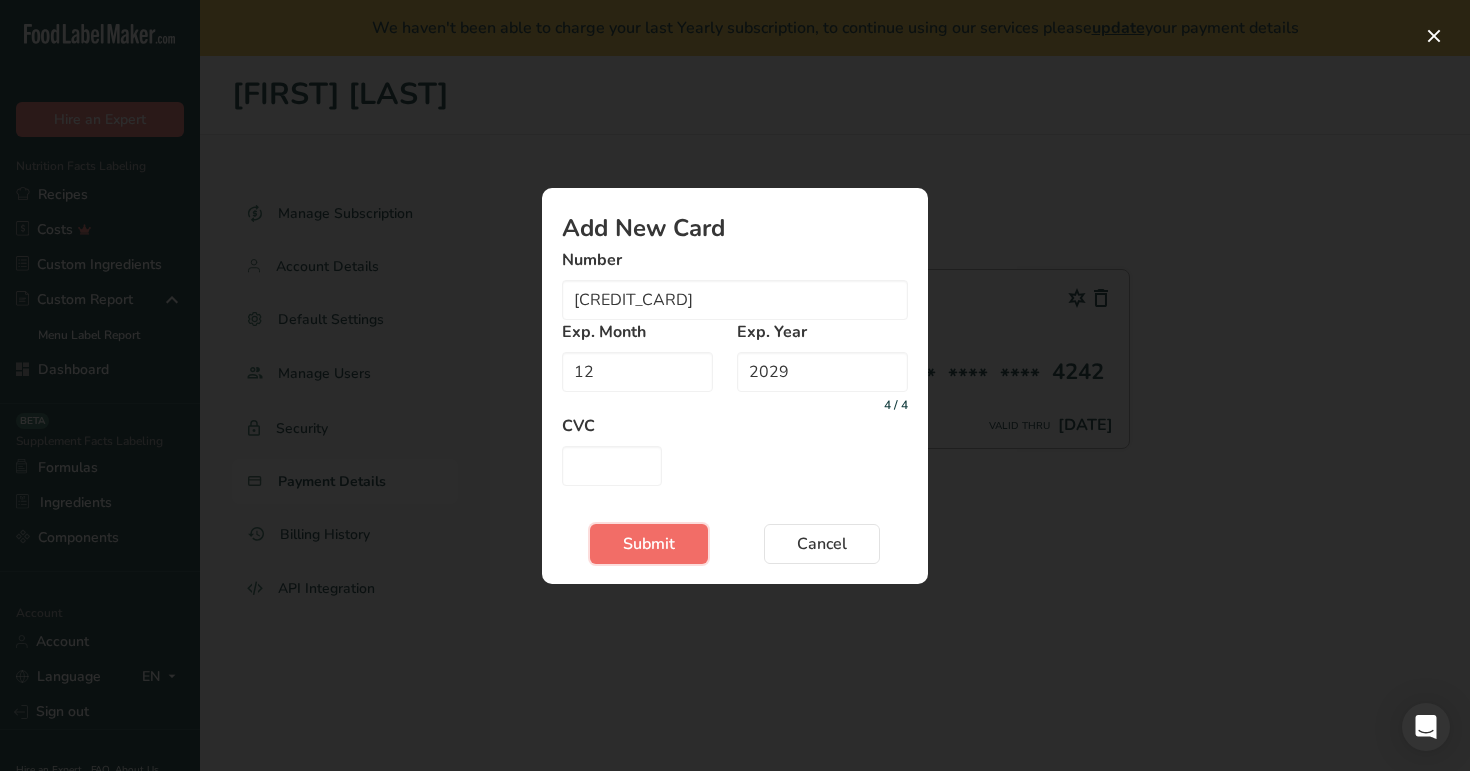 click on "Submit" at bounding box center (649, 544) 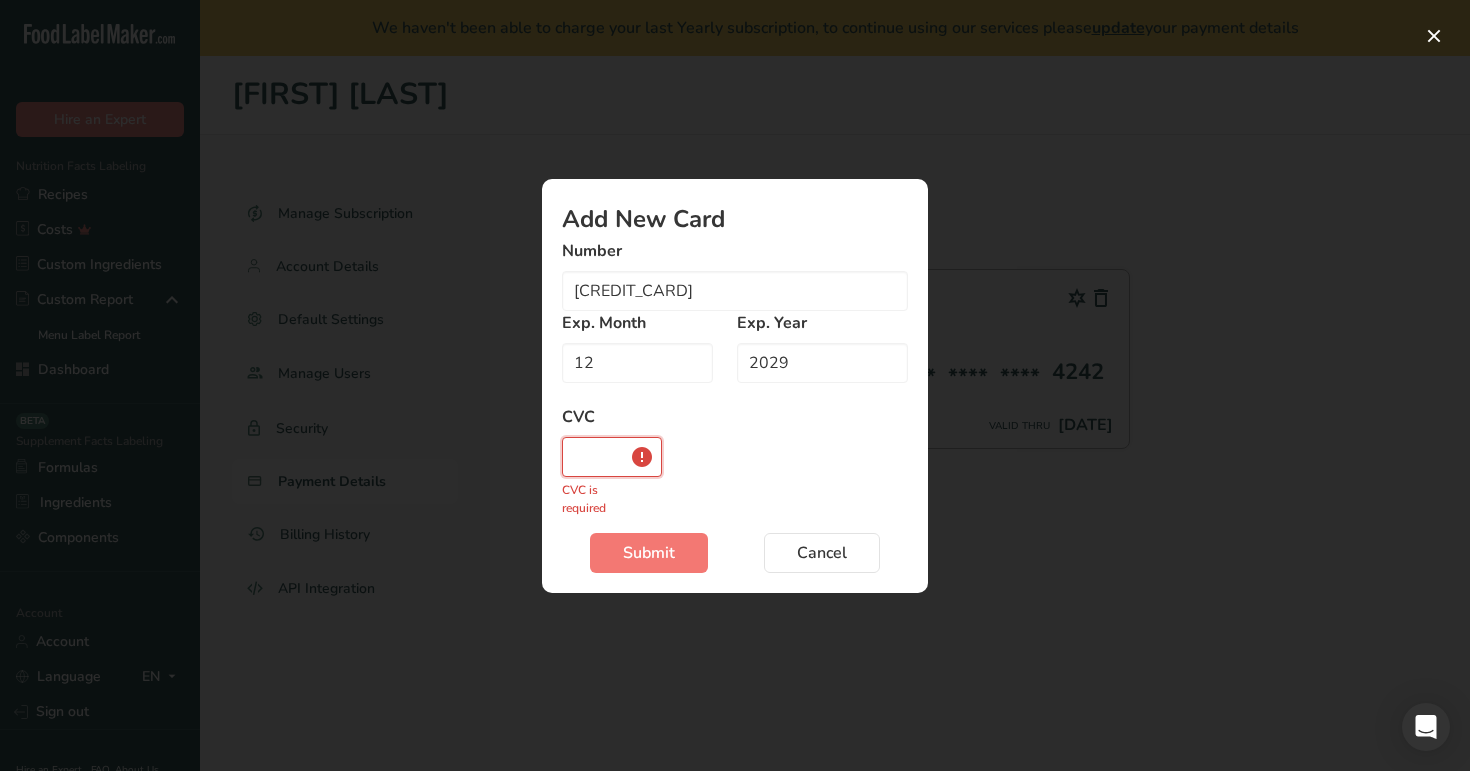click at bounding box center (612, 457) 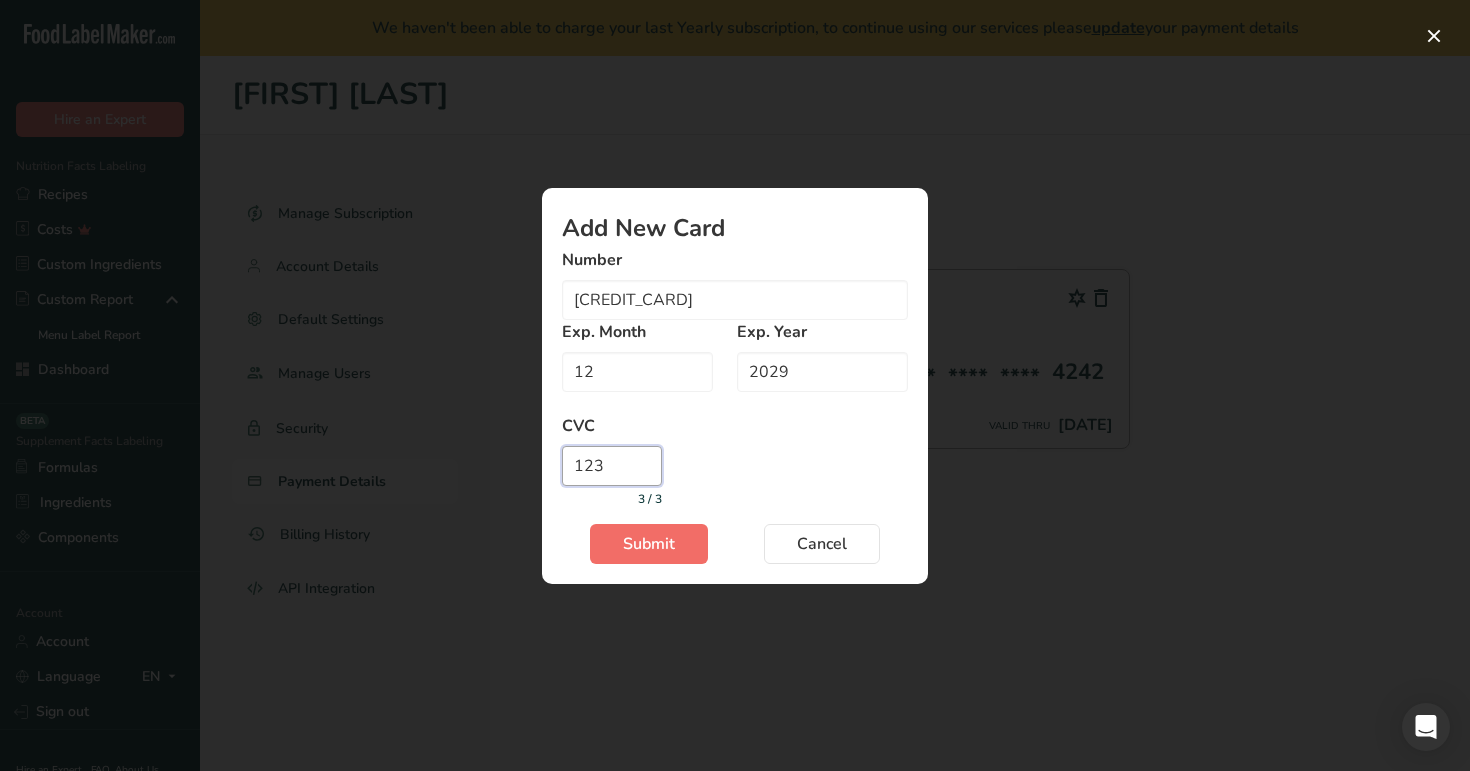 type on "123" 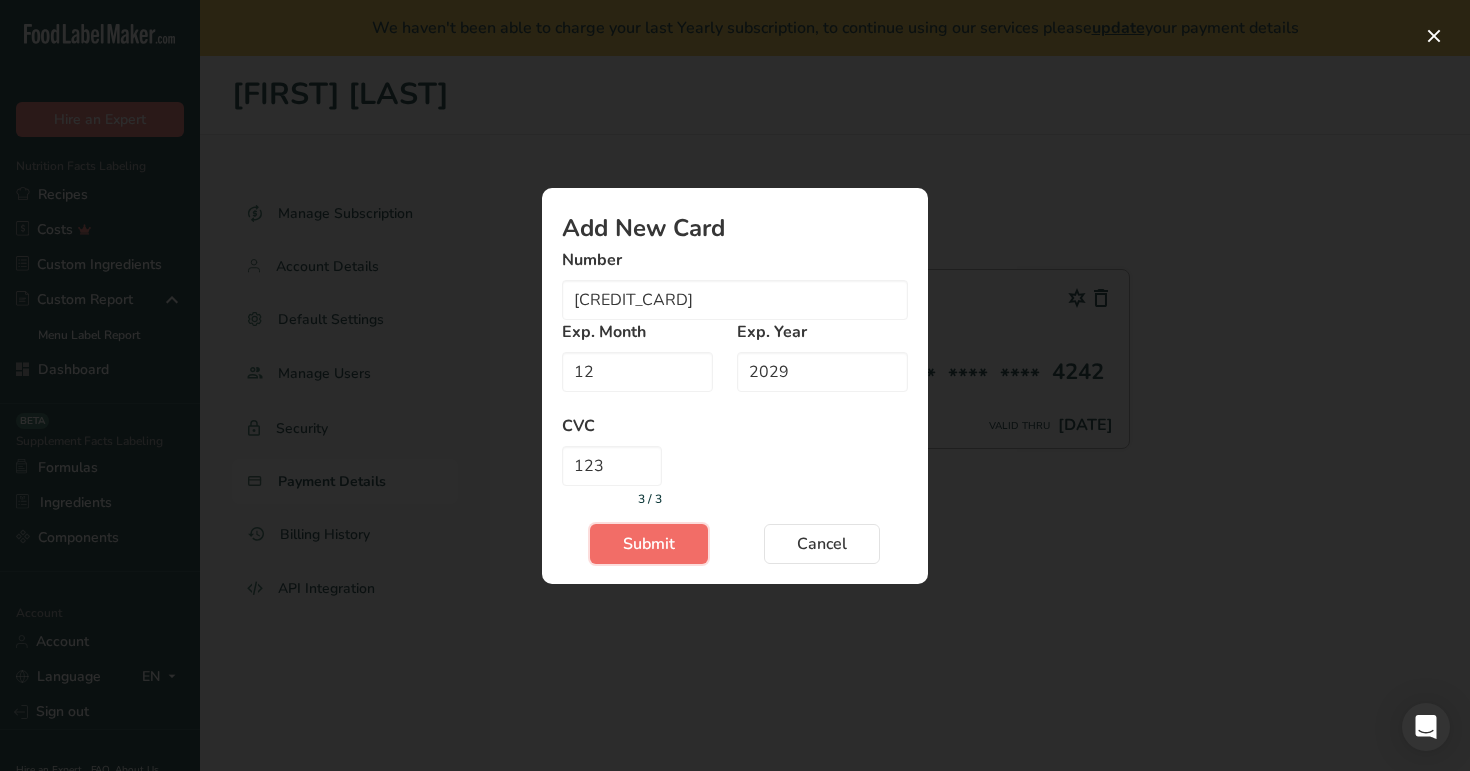click on "Submit" at bounding box center [649, 544] 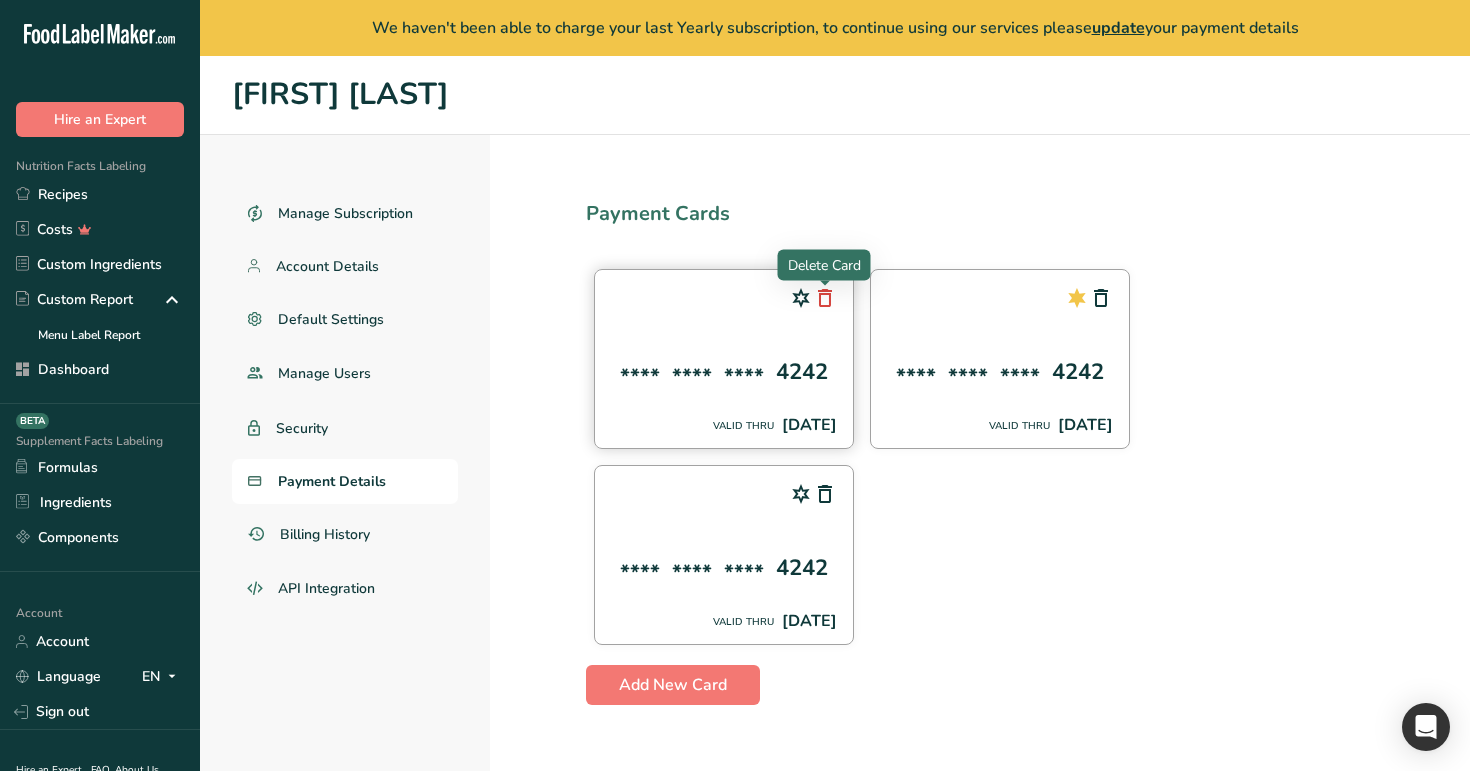 click at bounding box center (825, 298) 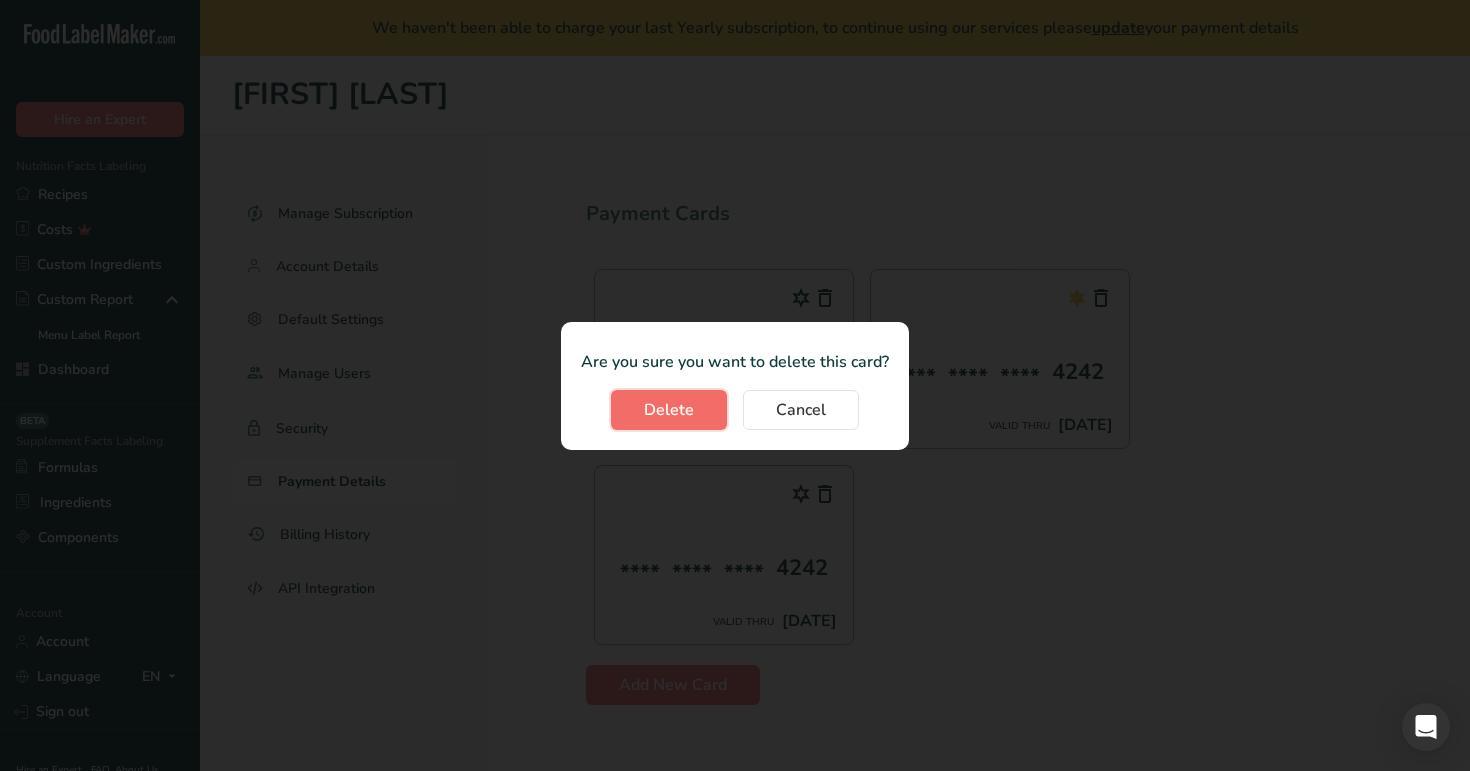 click on "Delete" at bounding box center (669, 410) 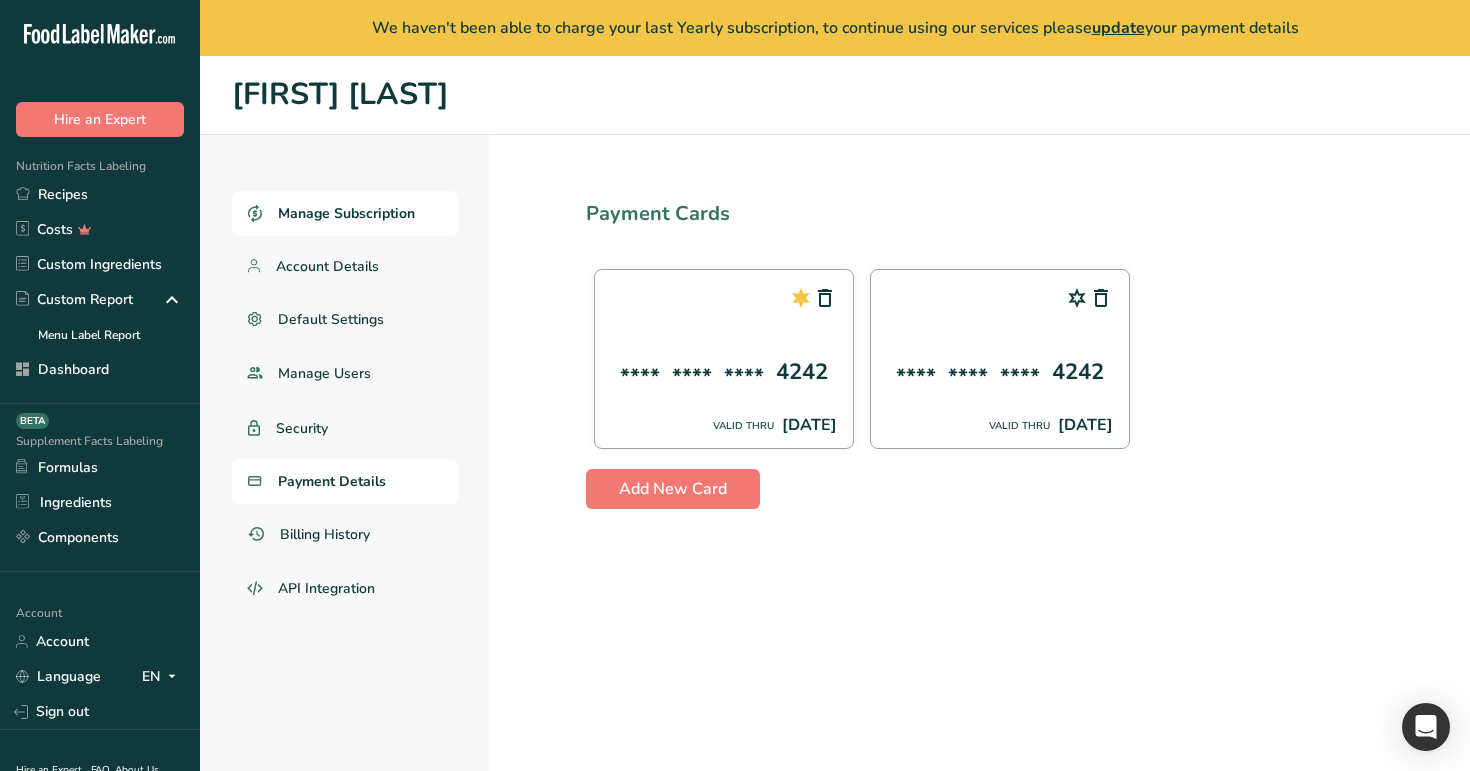 click on "Manage Subscription" at bounding box center [346, 213] 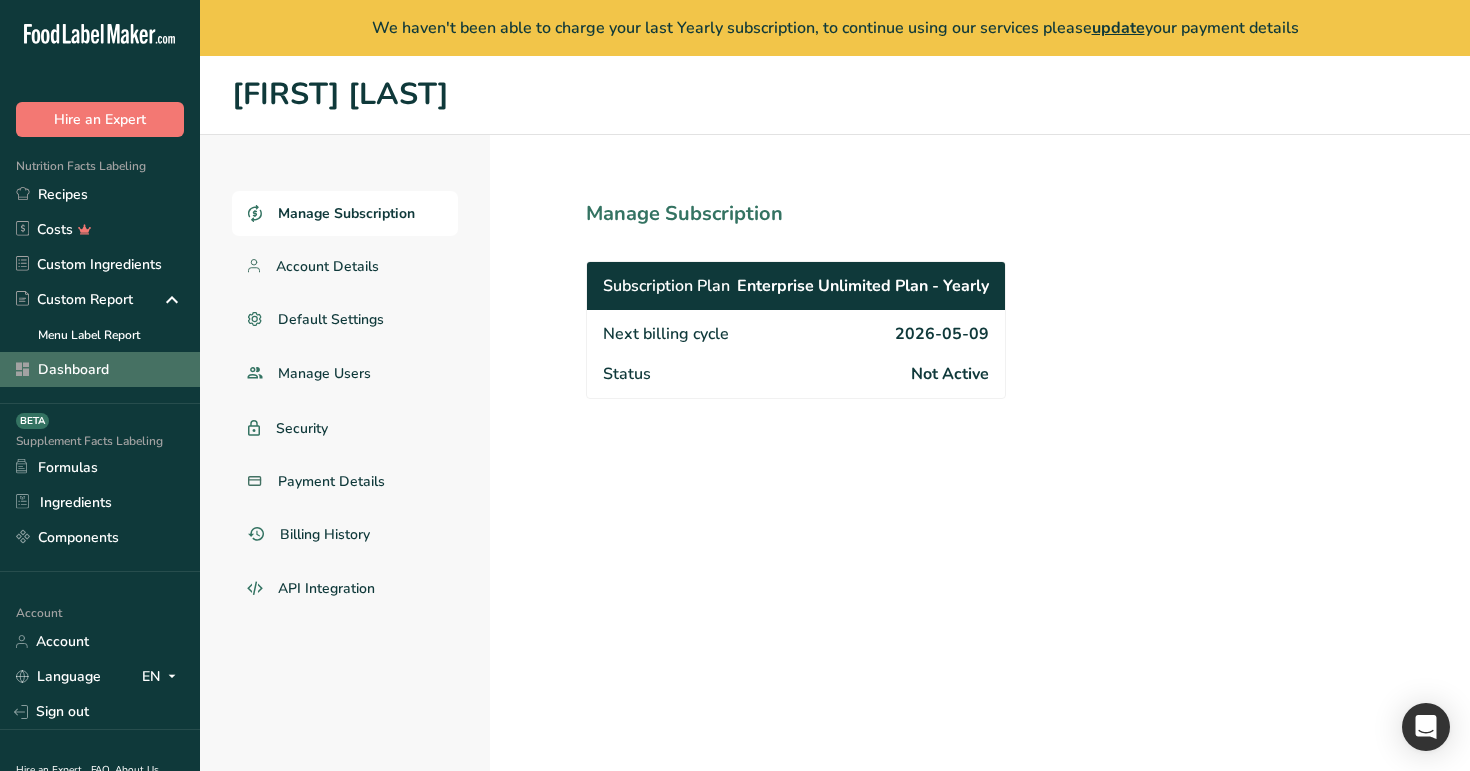 click on "Dashboard" at bounding box center [100, 369] 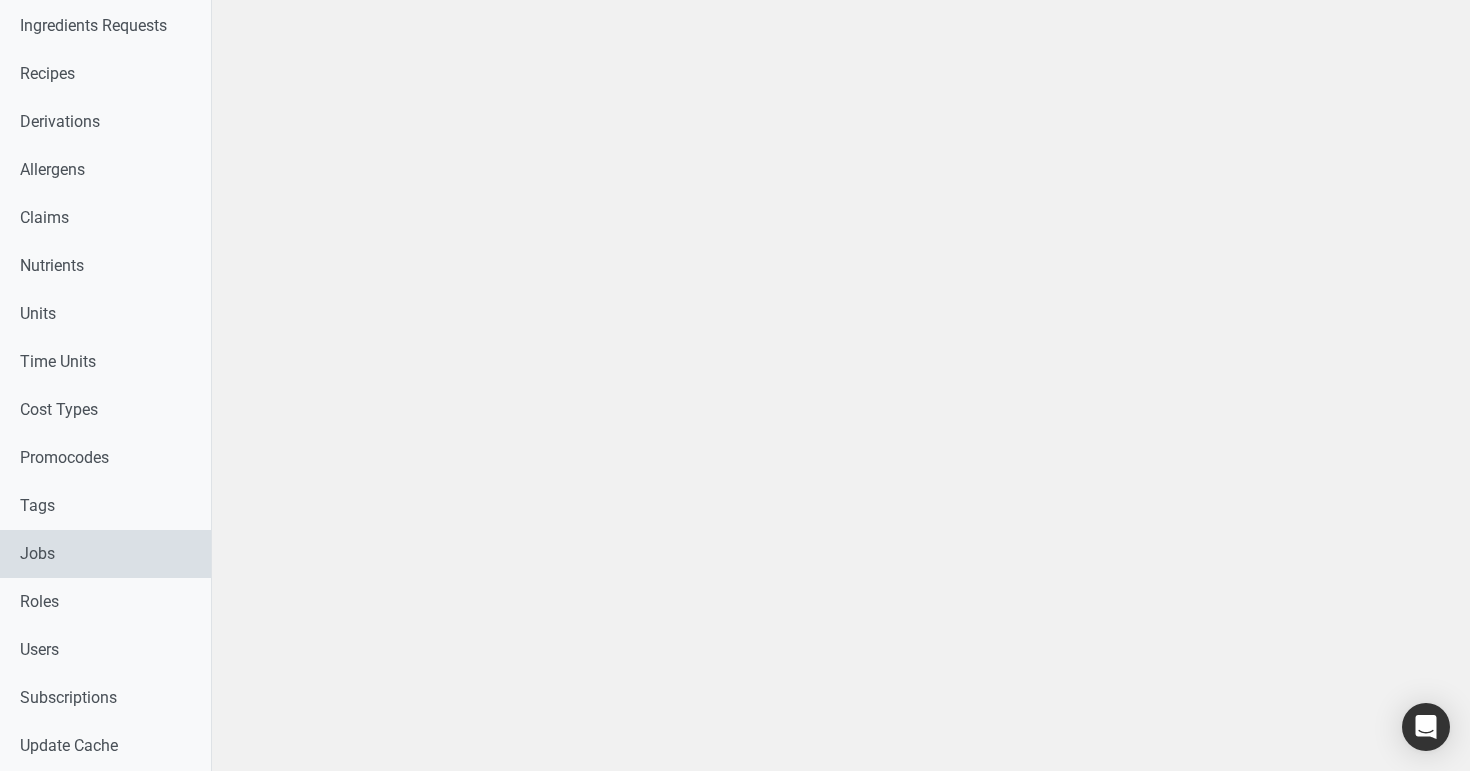 scroll, scrollTop: 718, scrollLeft: 0, axis: vertical 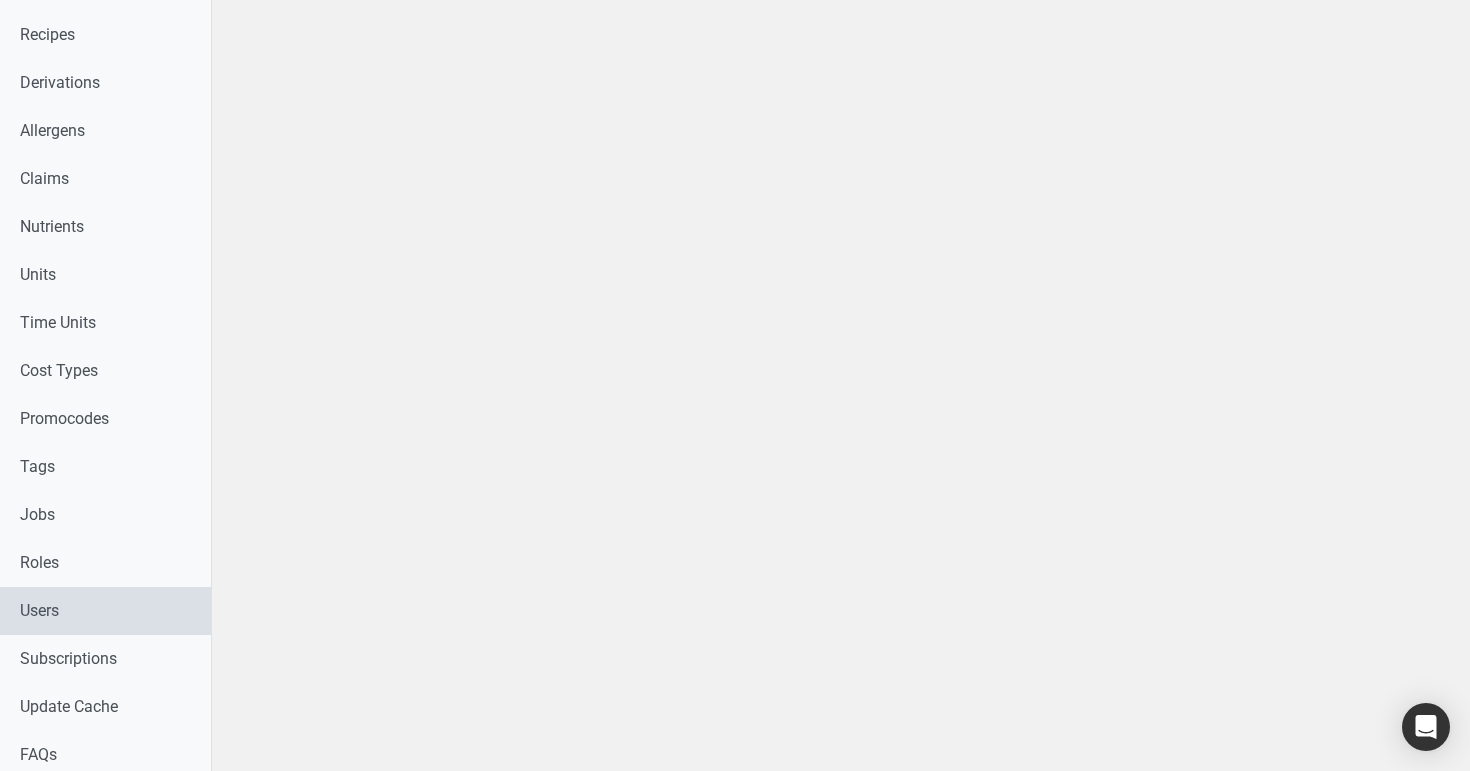 click on "Users" at bounding box center [105, 611] 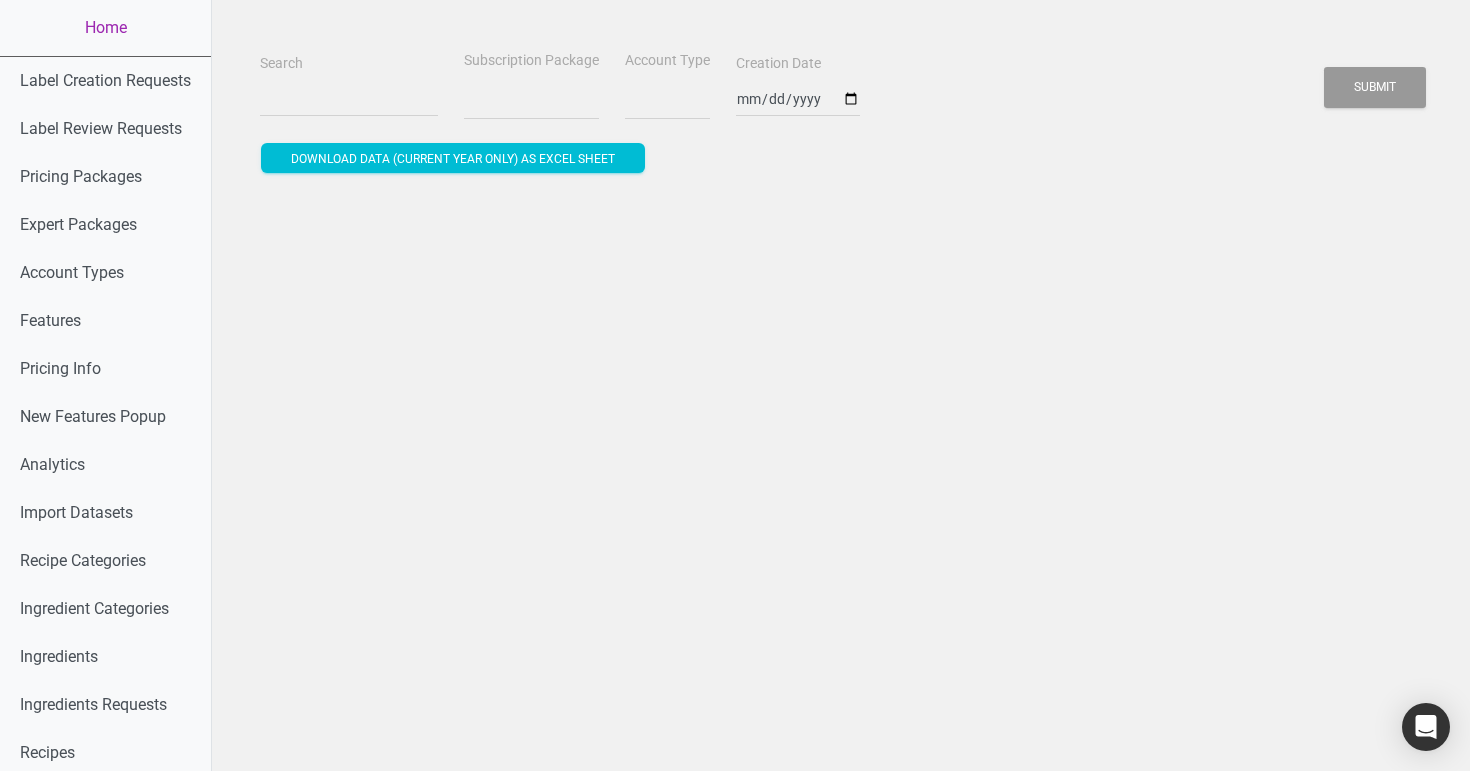 select 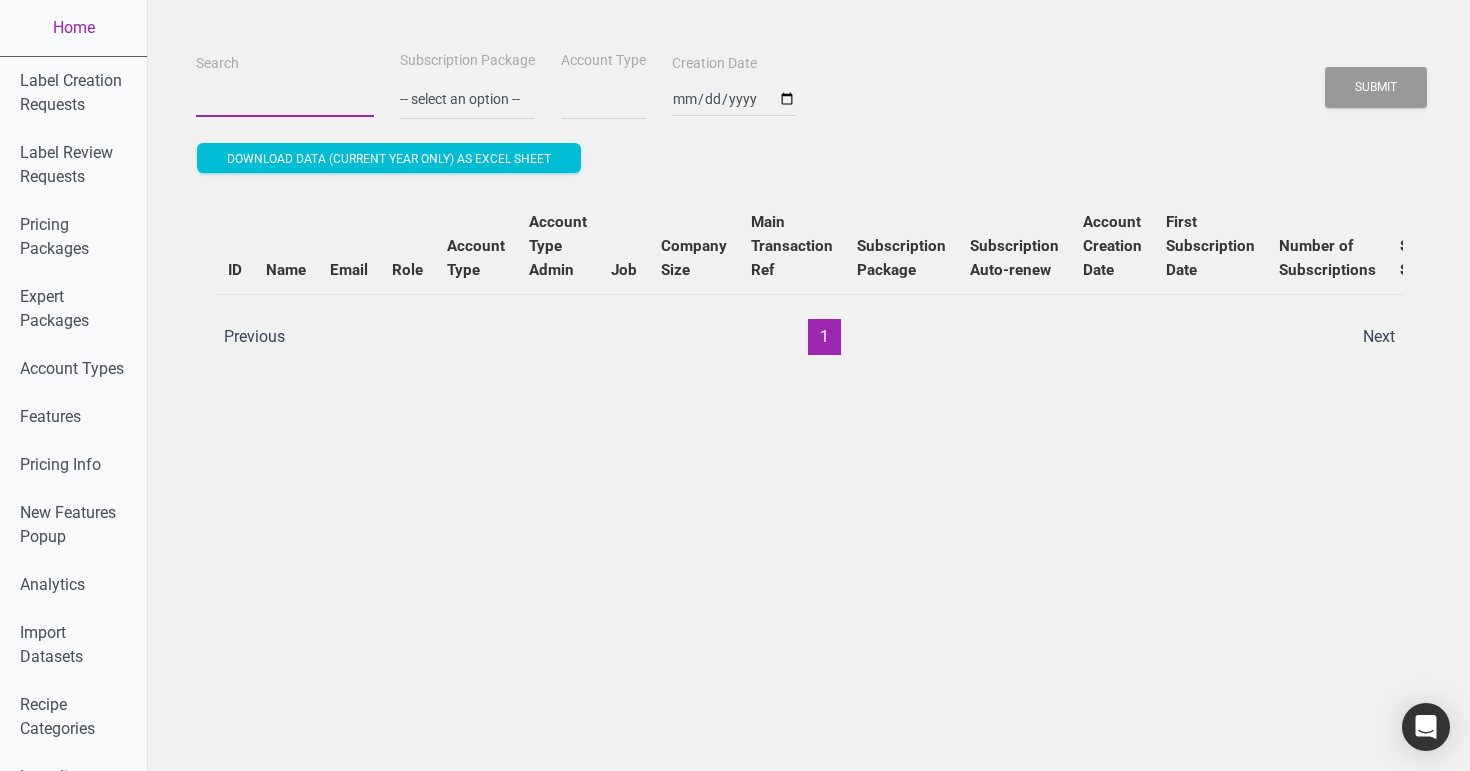 click on "Search" at bounding box center [285, 99] 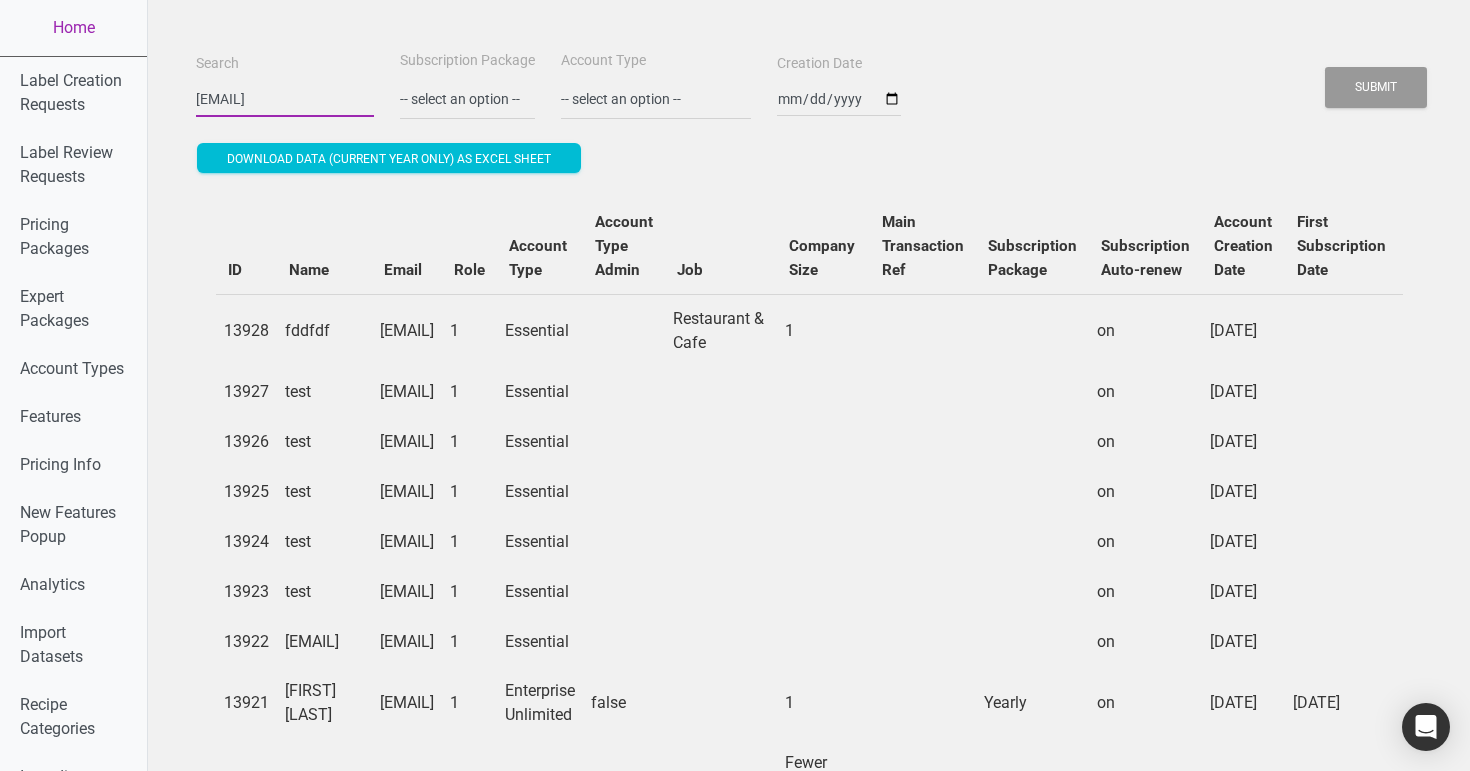 type on "[EMAIL]" 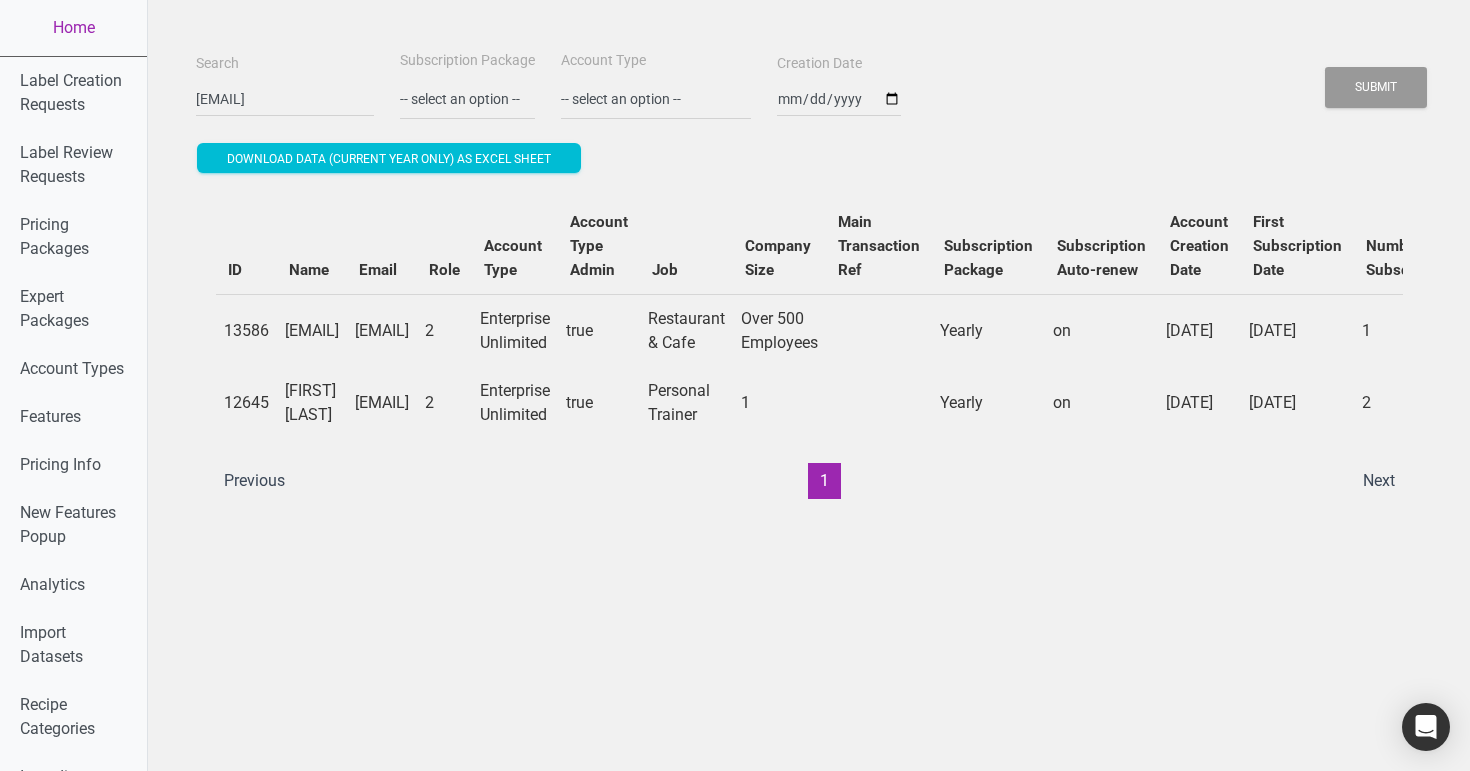 click on "Enterprise Unlimited" at bounding box center [515, 403] 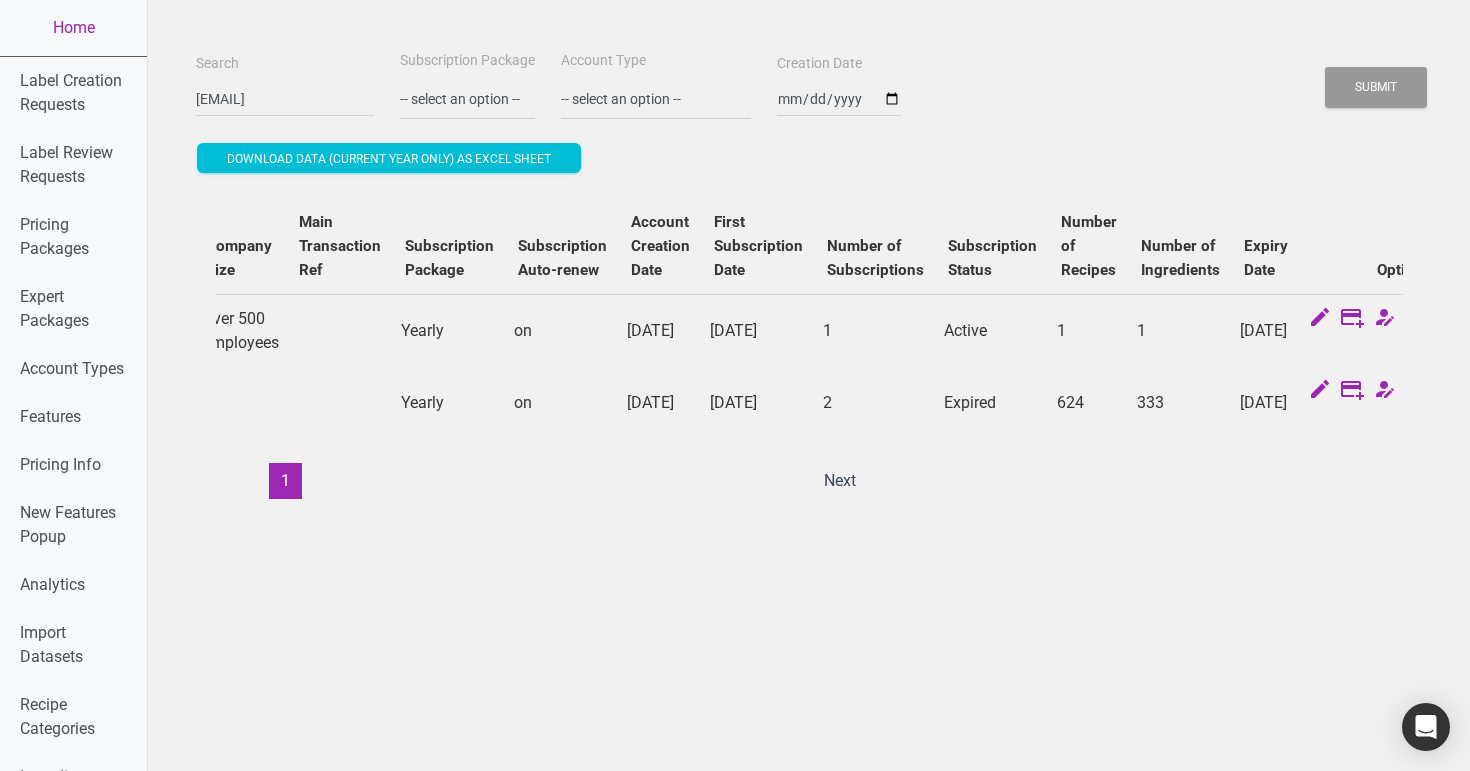 scroll, scrollTop: 0, scrollLeft: 781, axis: horizontal 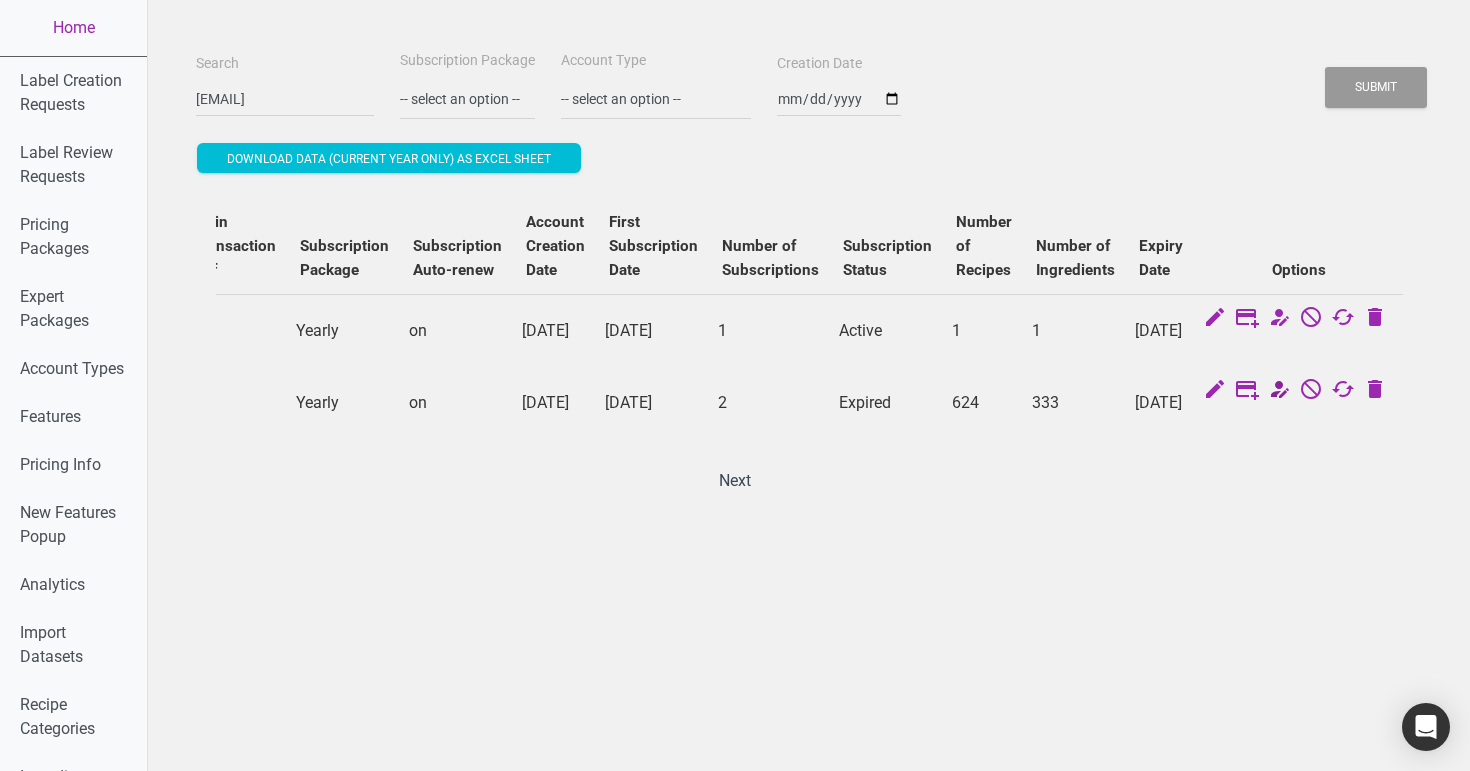 click at bounding box center [1279, 391] 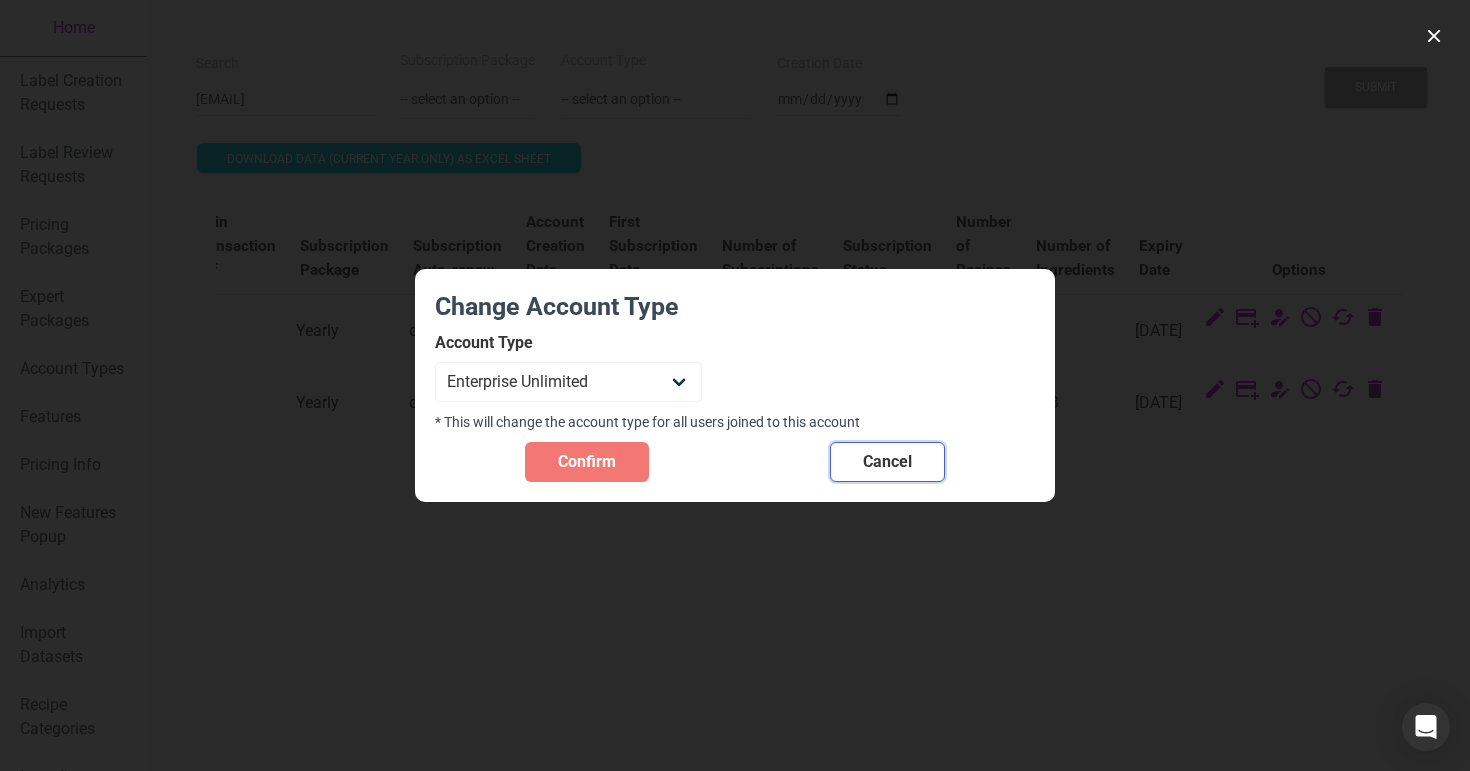 click on "Cancel" at bounding box center (887, 462) 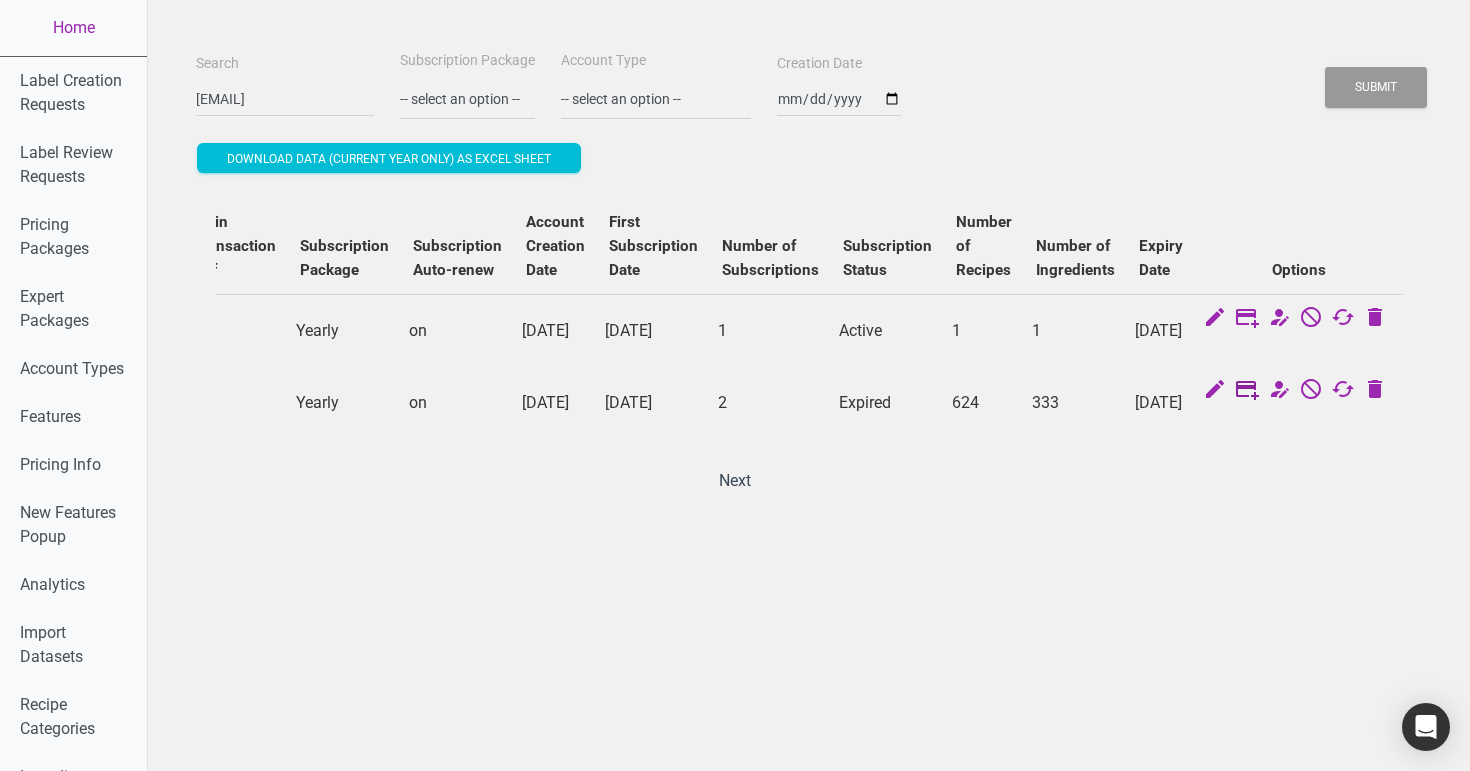 click at bounding box center [1247, 391] 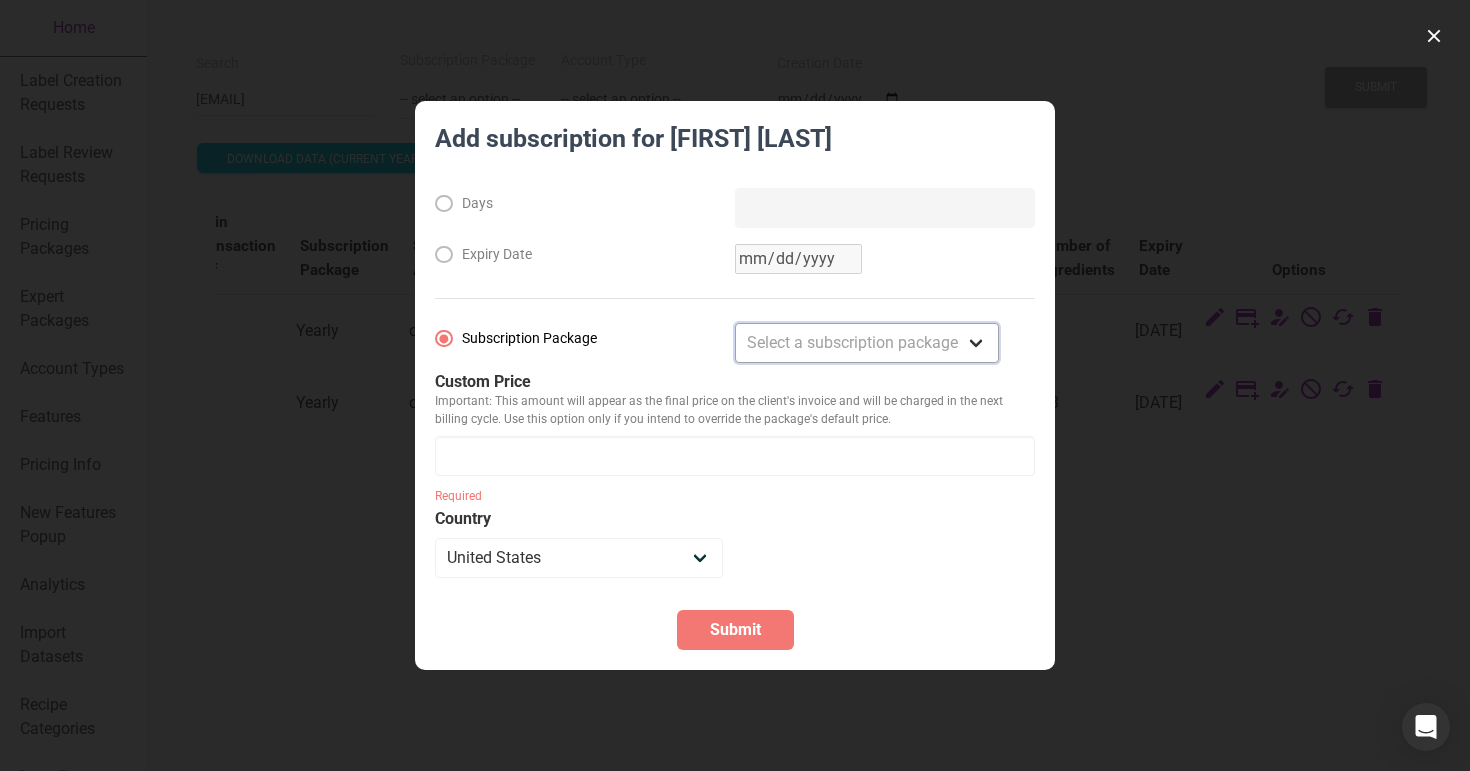 click on "Select a subscription package
Monthly
Yearly
Quarterly
Free Trial" at bounding box center (867, 343) 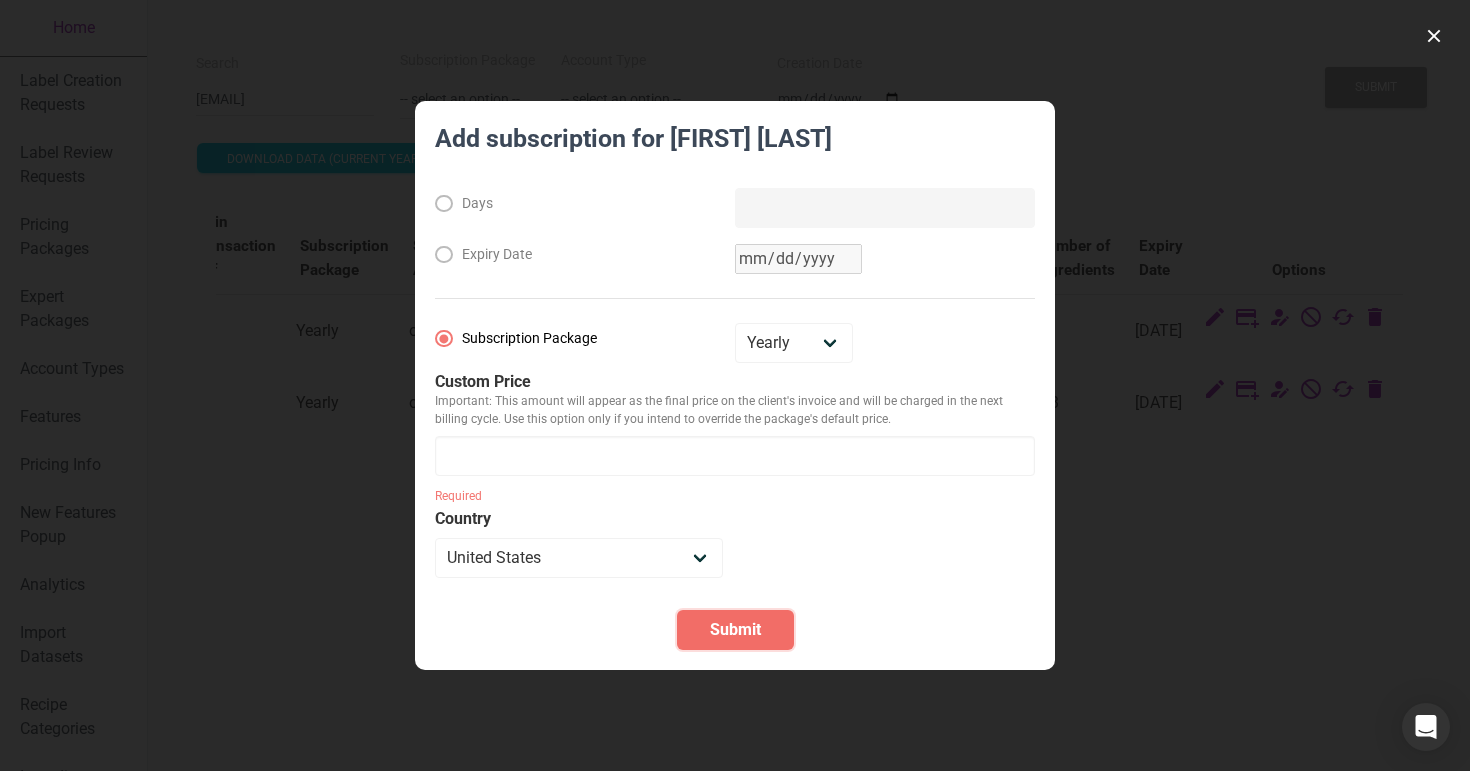 click on "Submit" at bounding box center [735, 630] 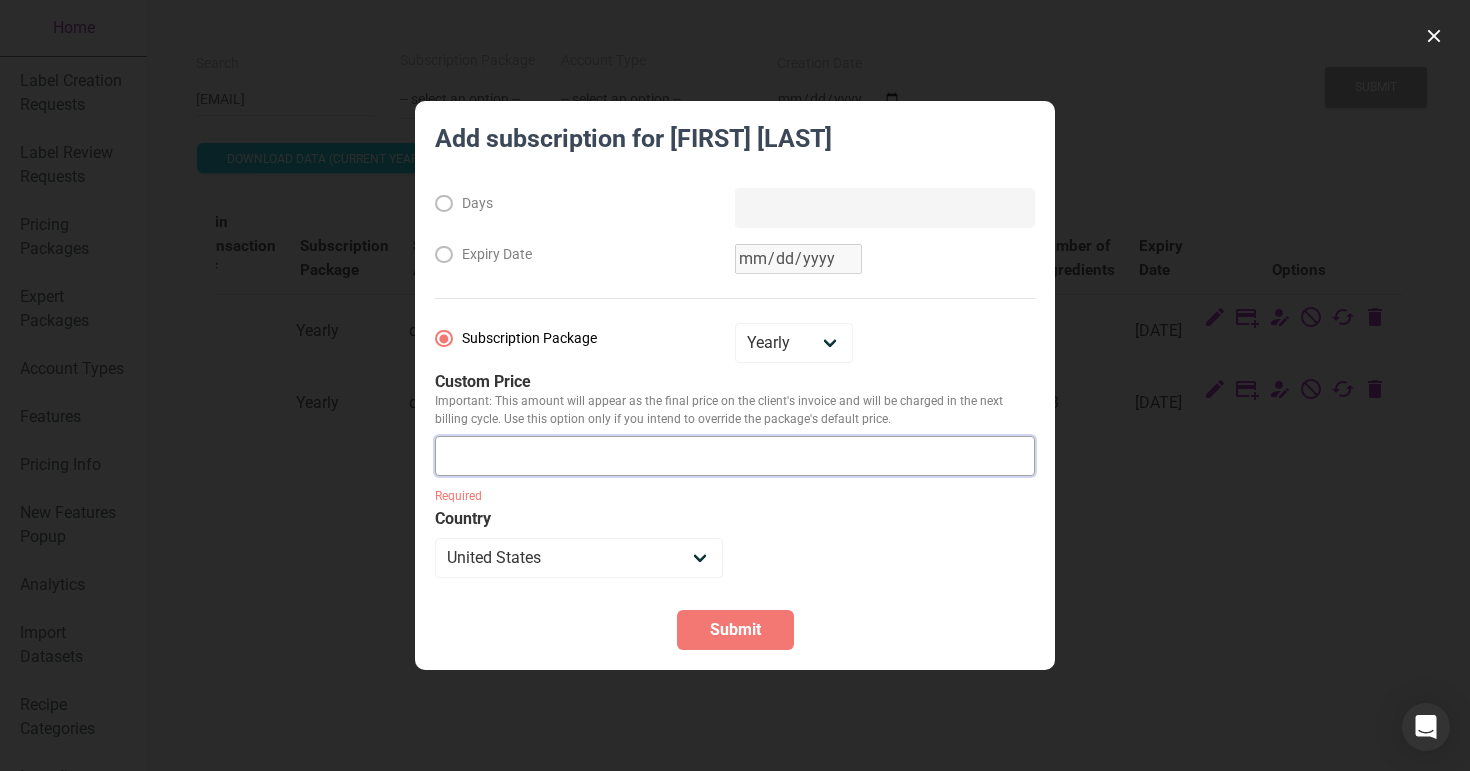 click at bounding box center [735, 456] 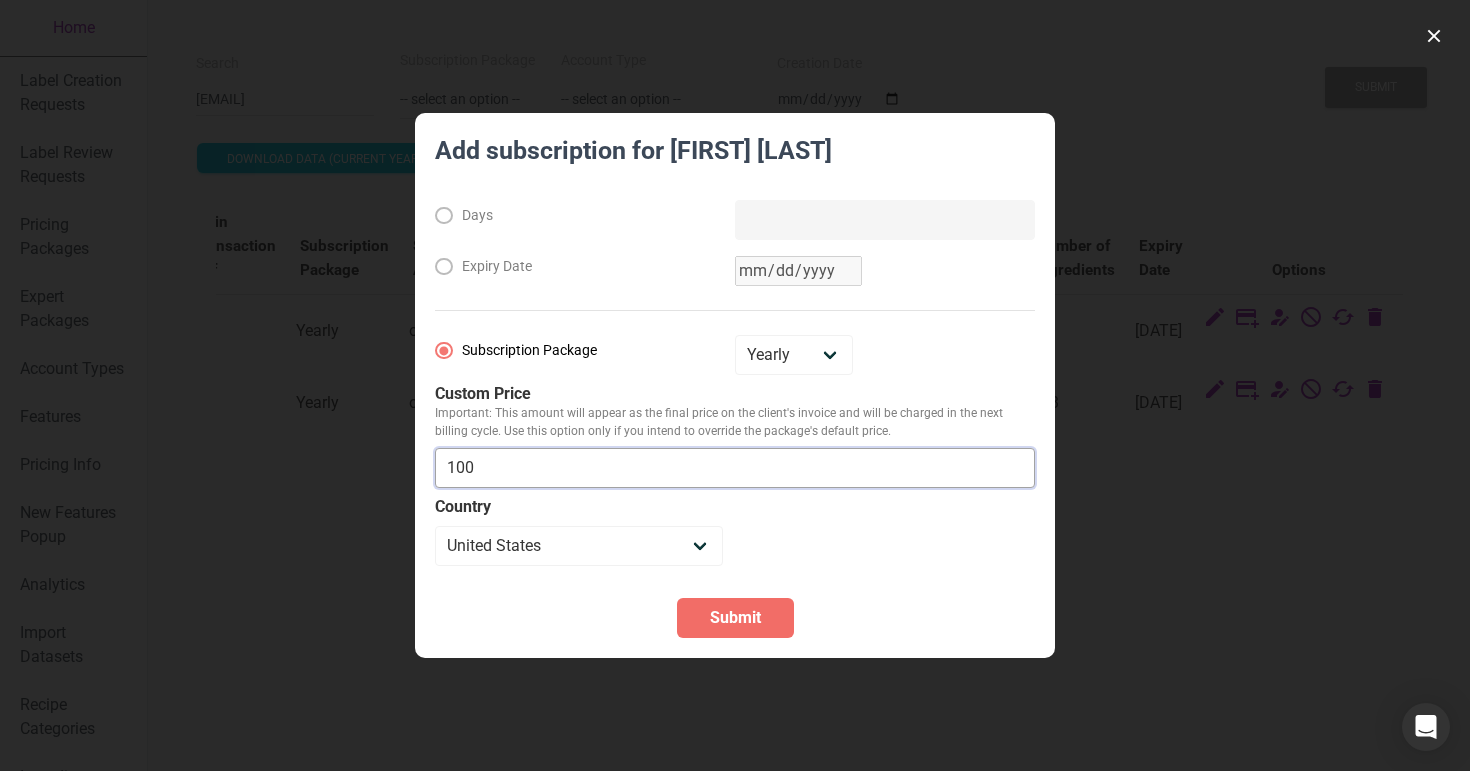 type on "100" 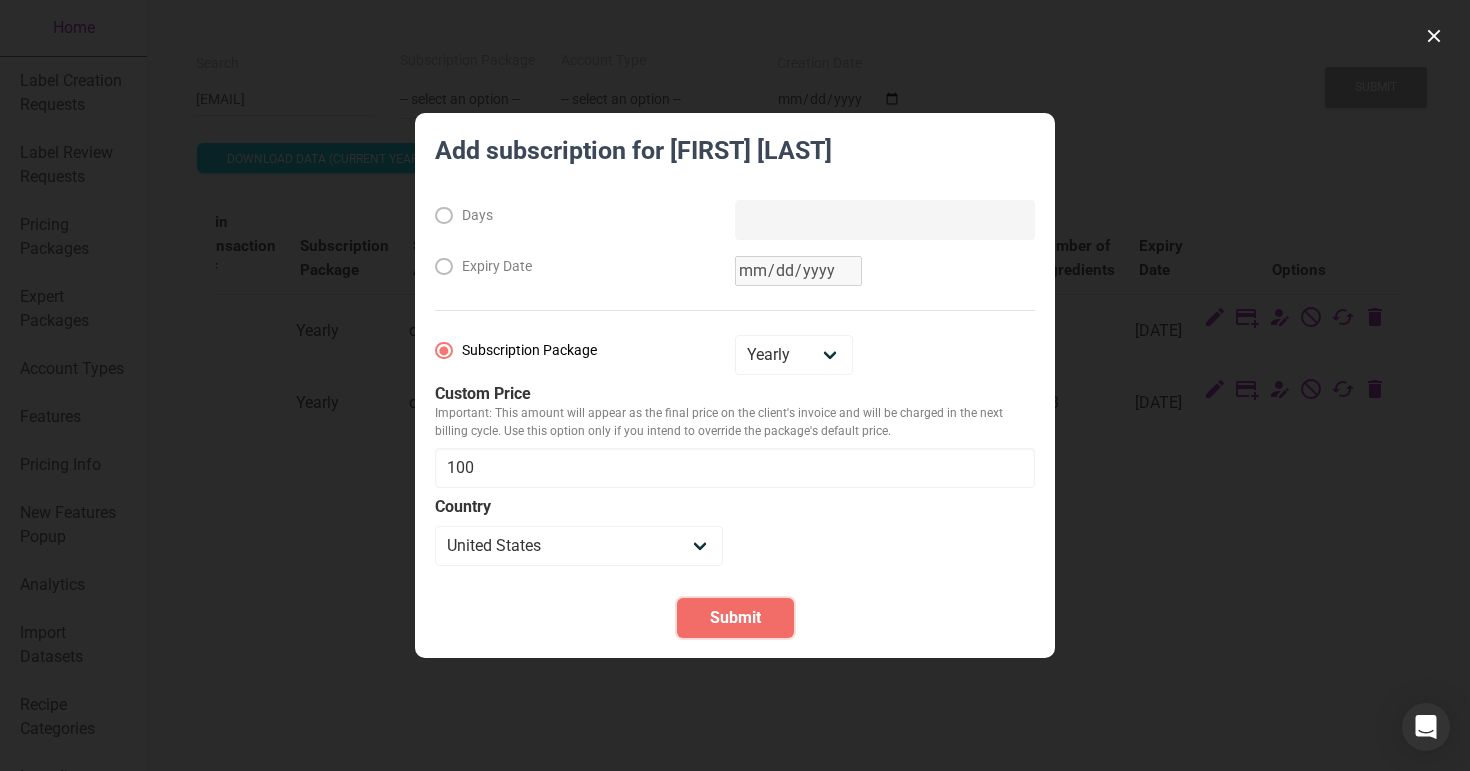 click on "Submit" at bounding box center (735, 618) 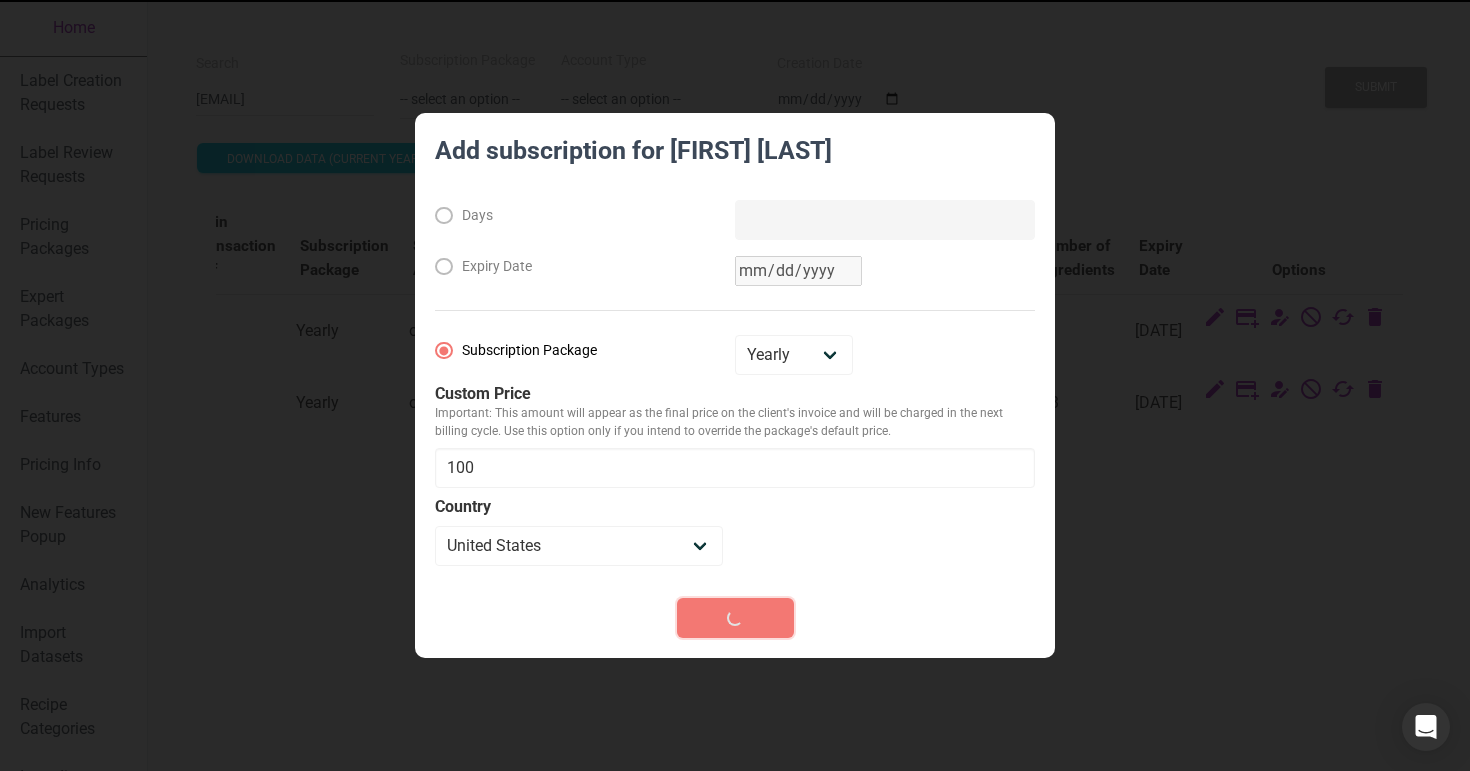 type 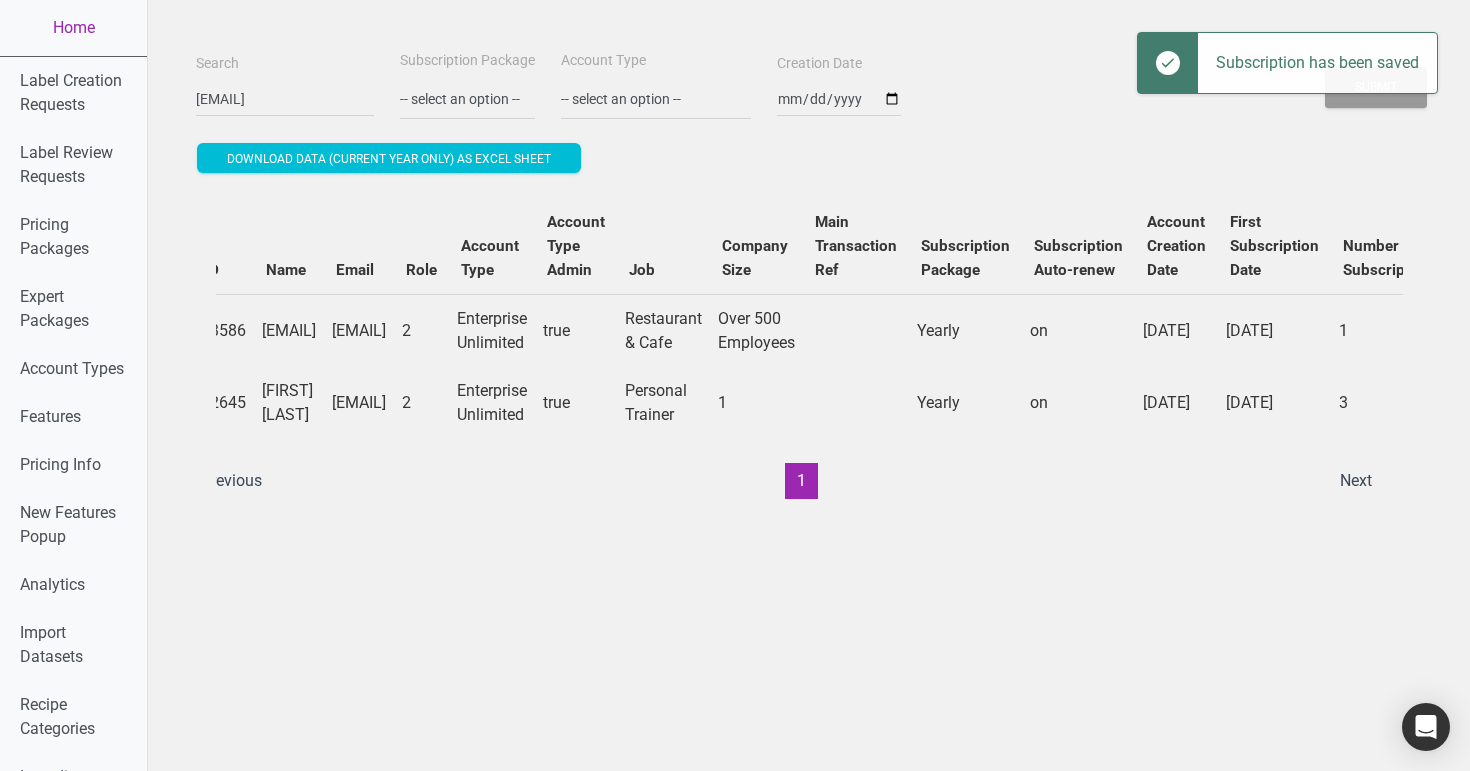 scroll, scrollTop: 0, scrollLeft: 0, axis: both 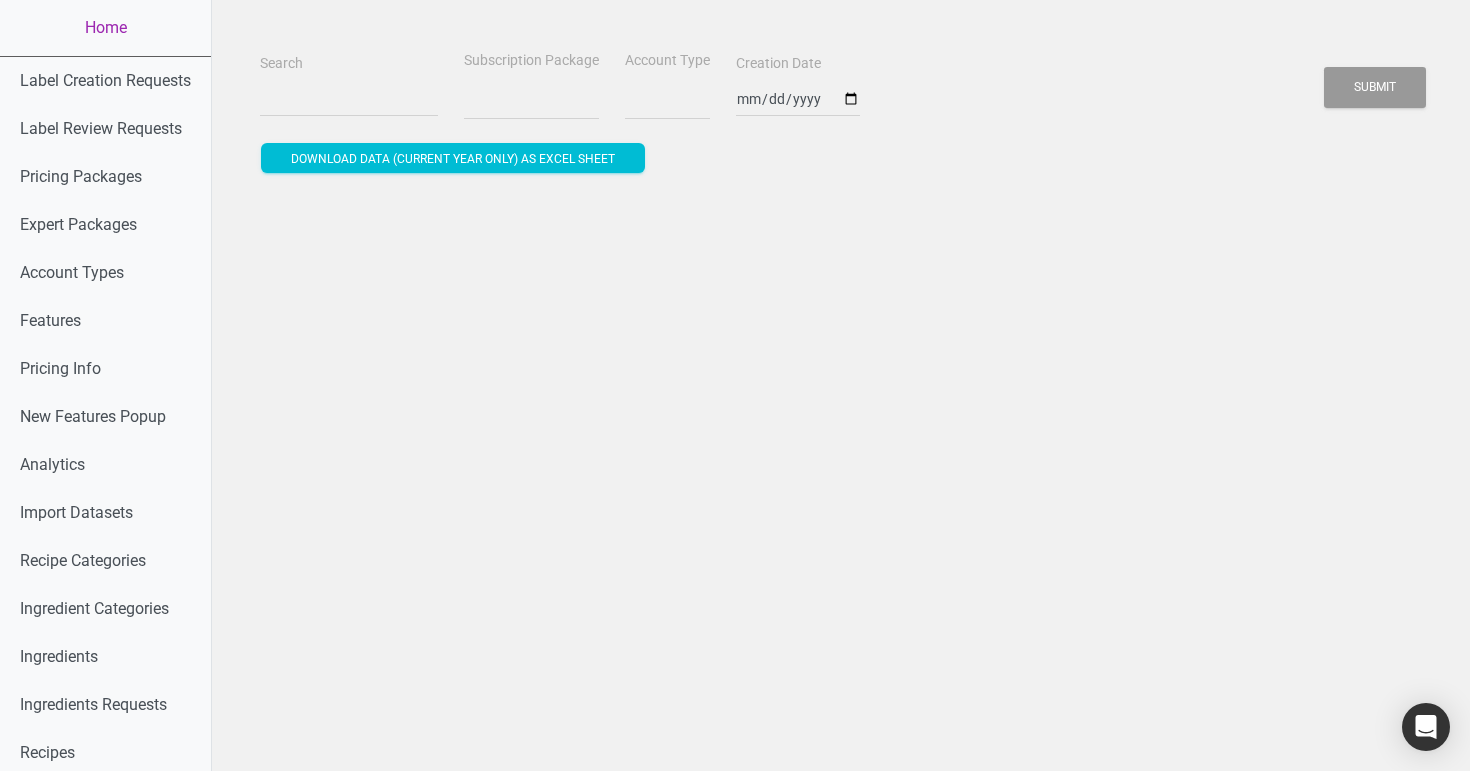 select 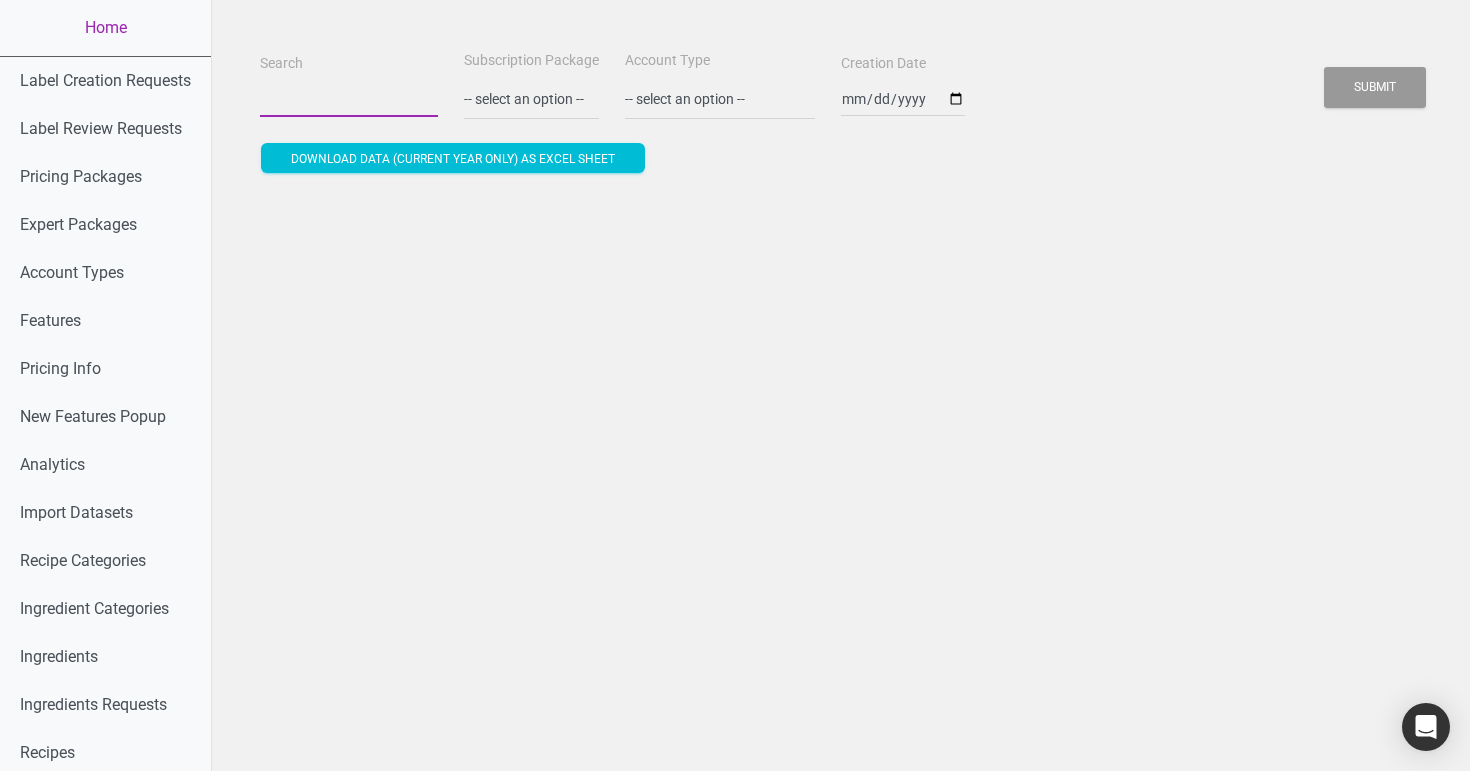 click on "Search" at bounding box center [349, 99] 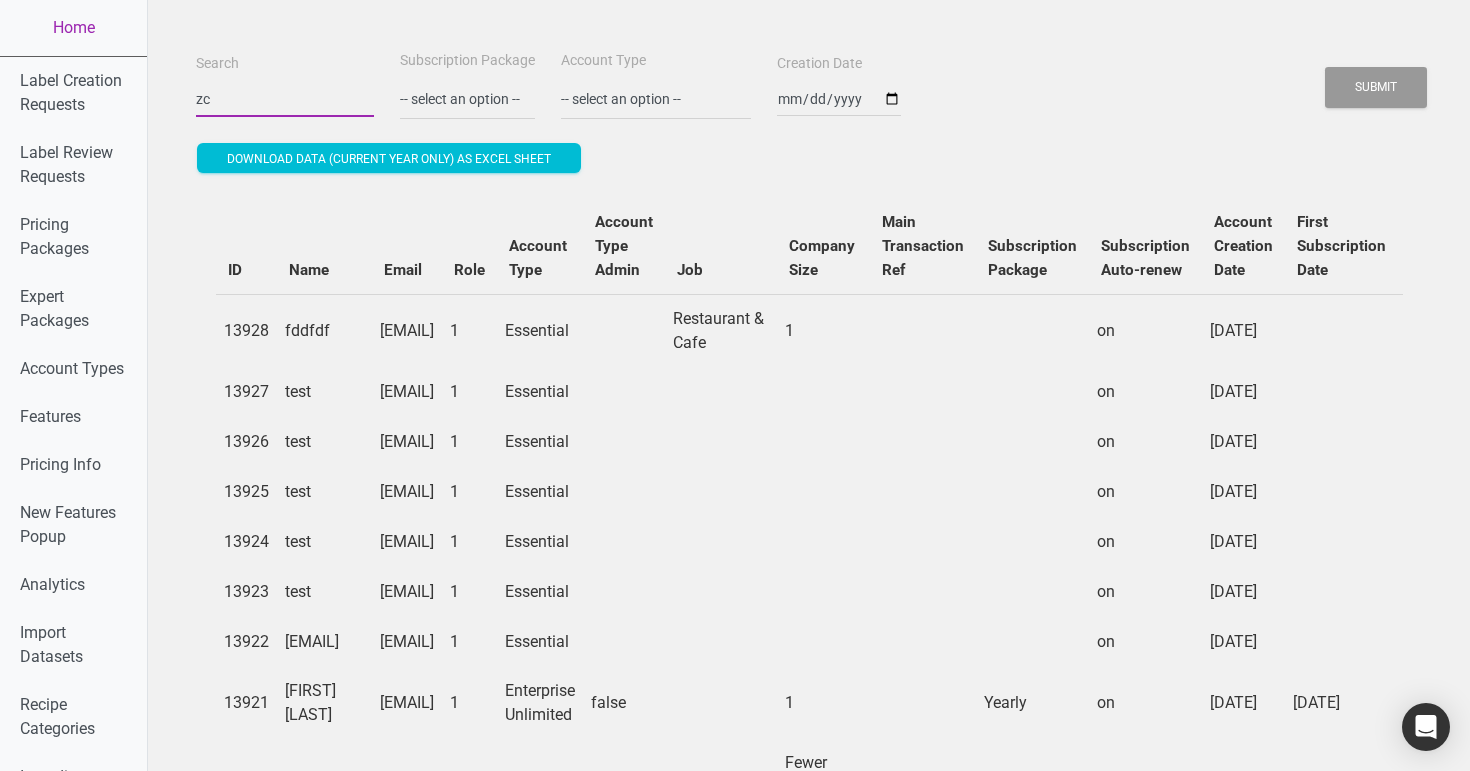 type on "z" 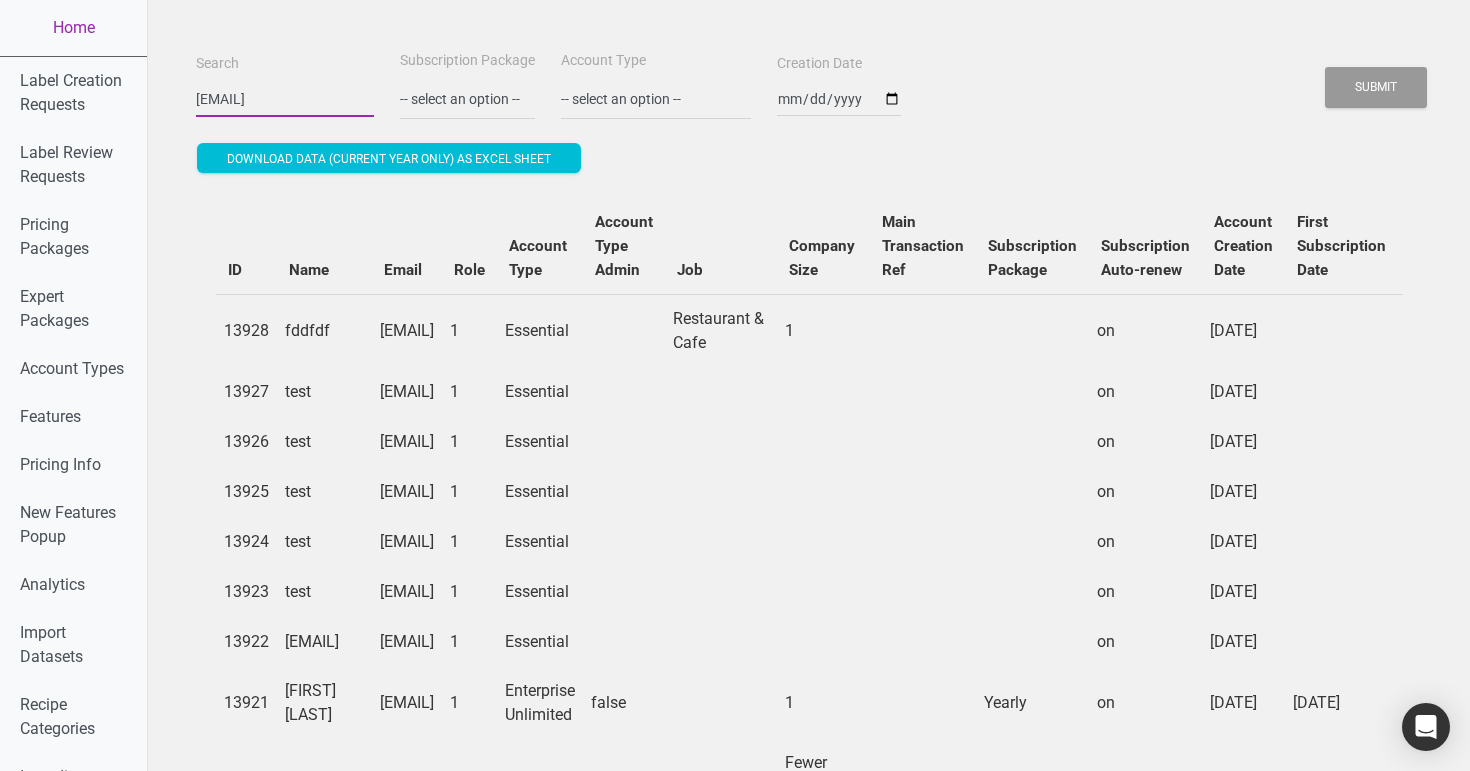 type on "[EMAIL]" 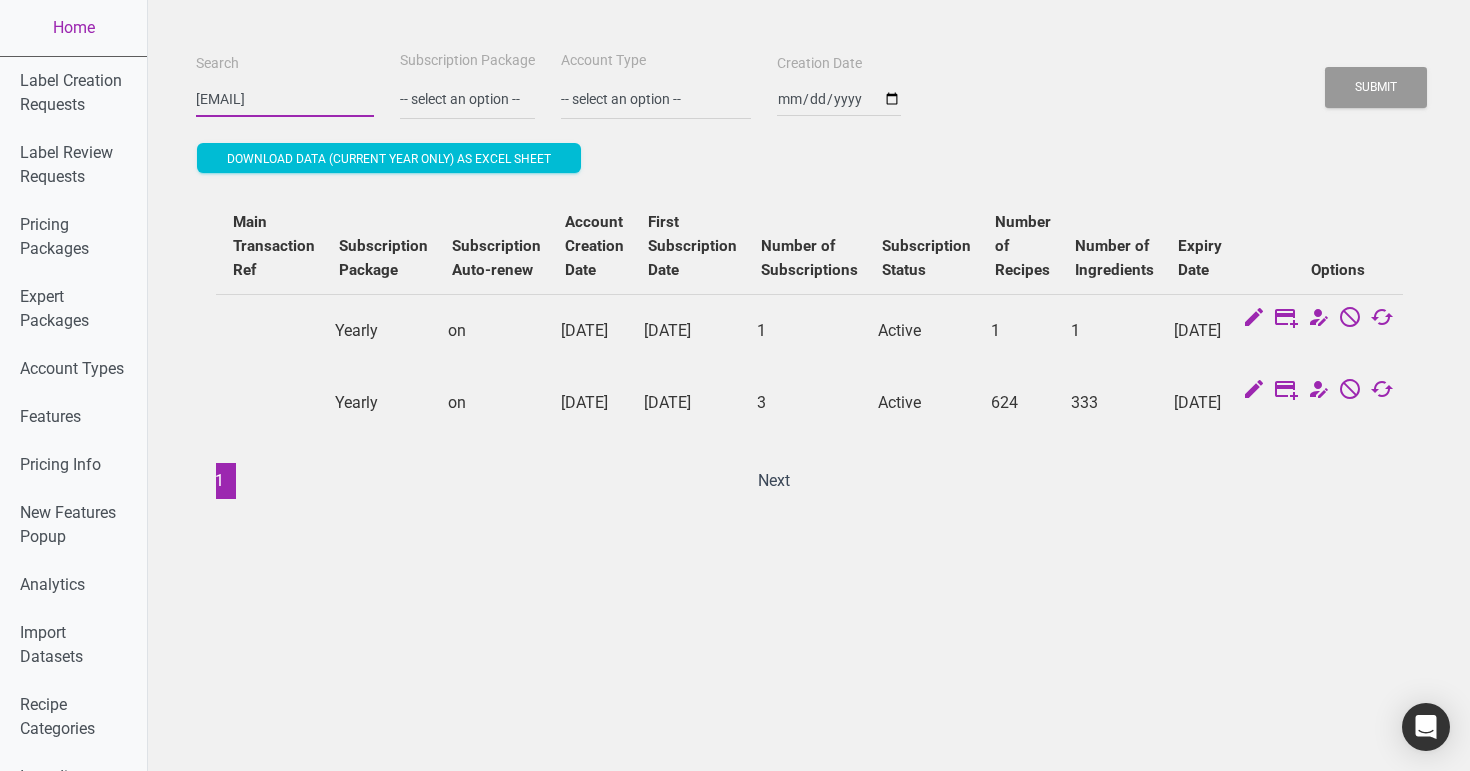 scroll, scrollTop: 0, scrollLeft: 742, axis: horizontal 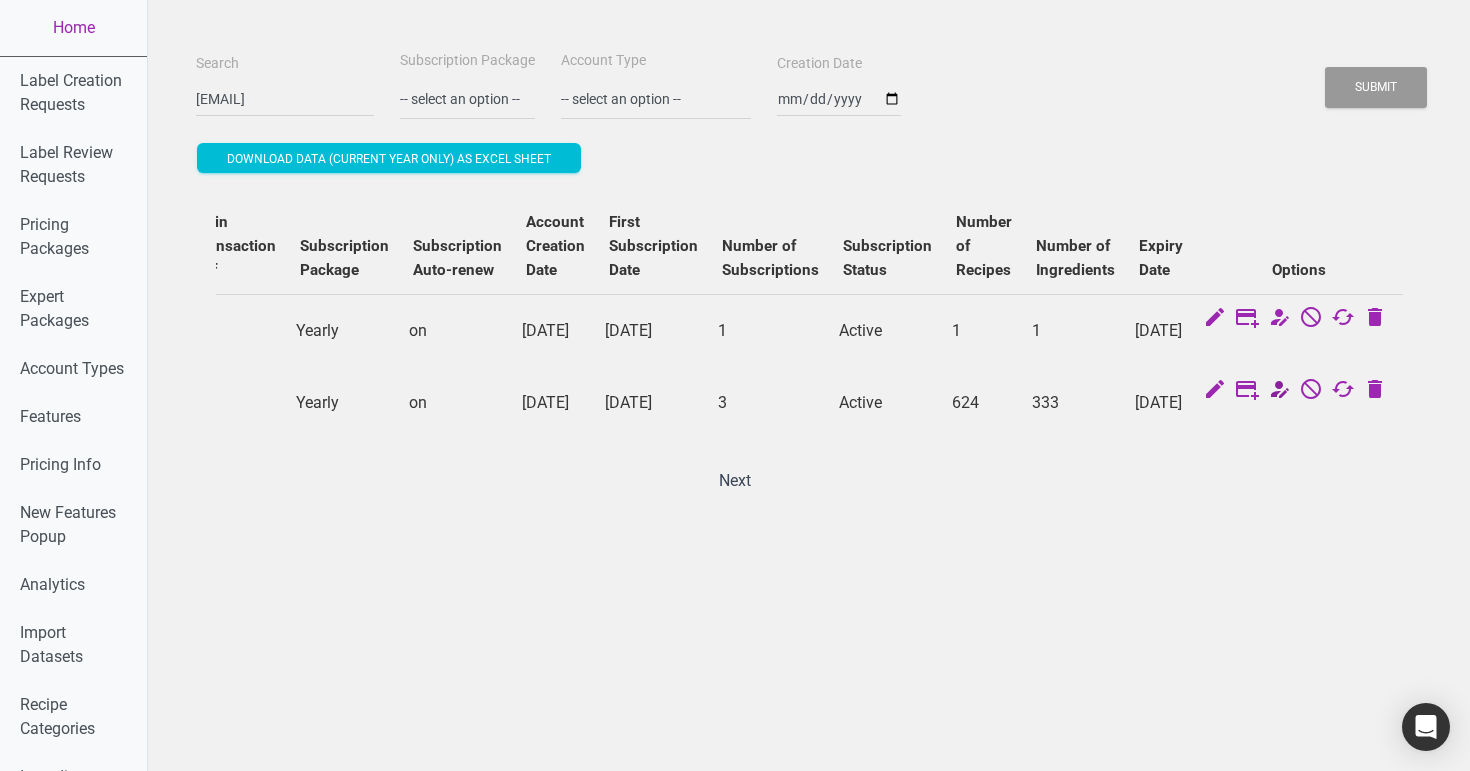 click at bounding box center (1279, 391) 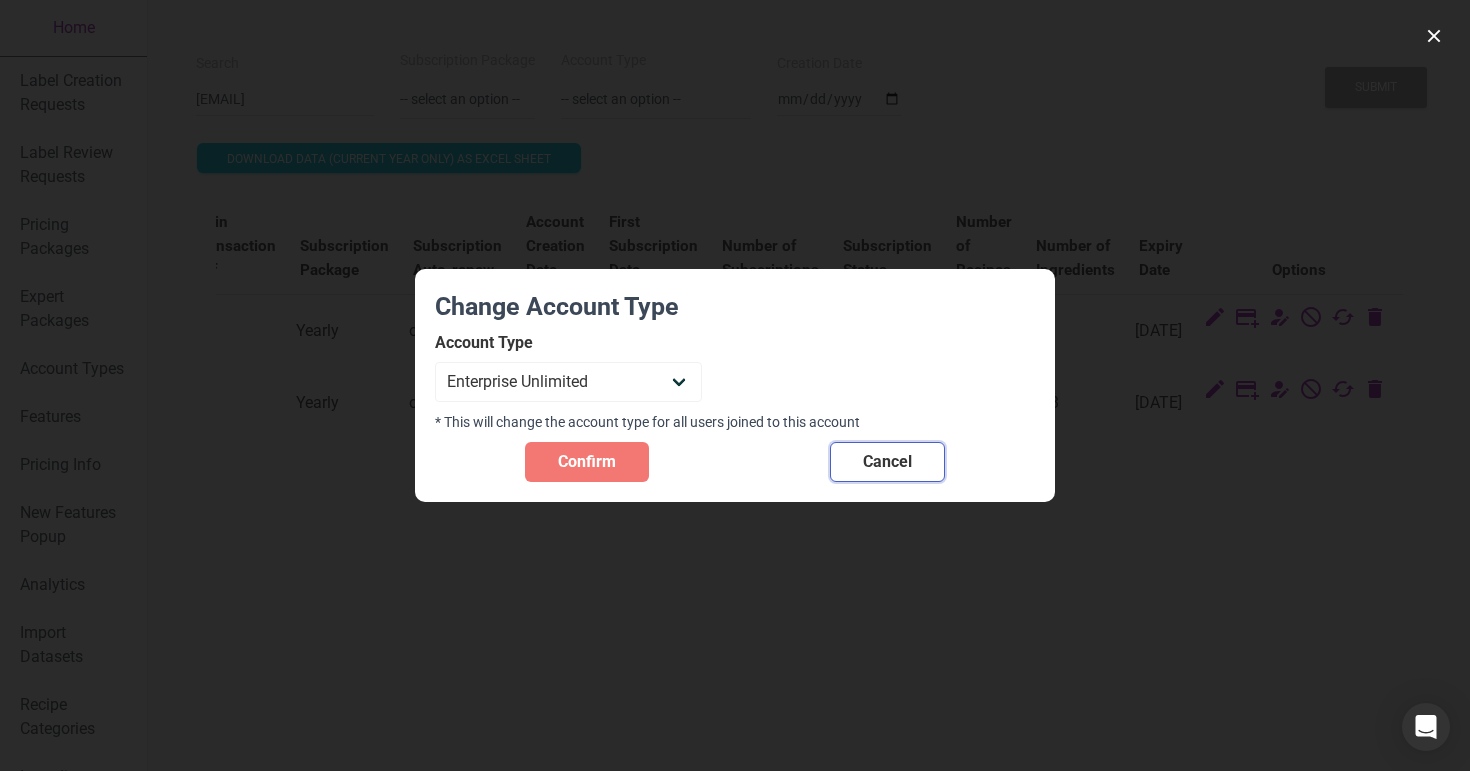 click on "Cancel" at bounding box center [887, 462] 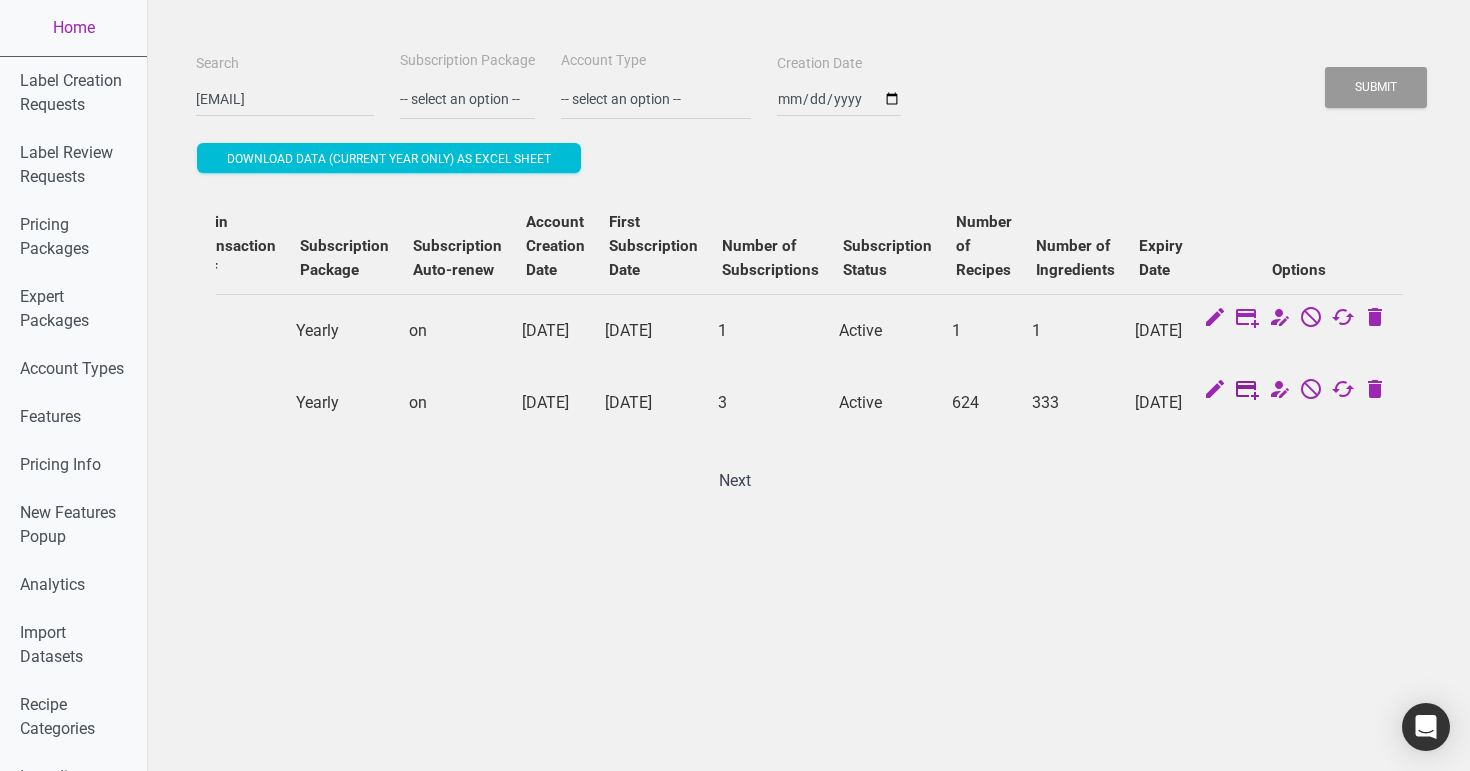 click at bounding box center (1247, 391) 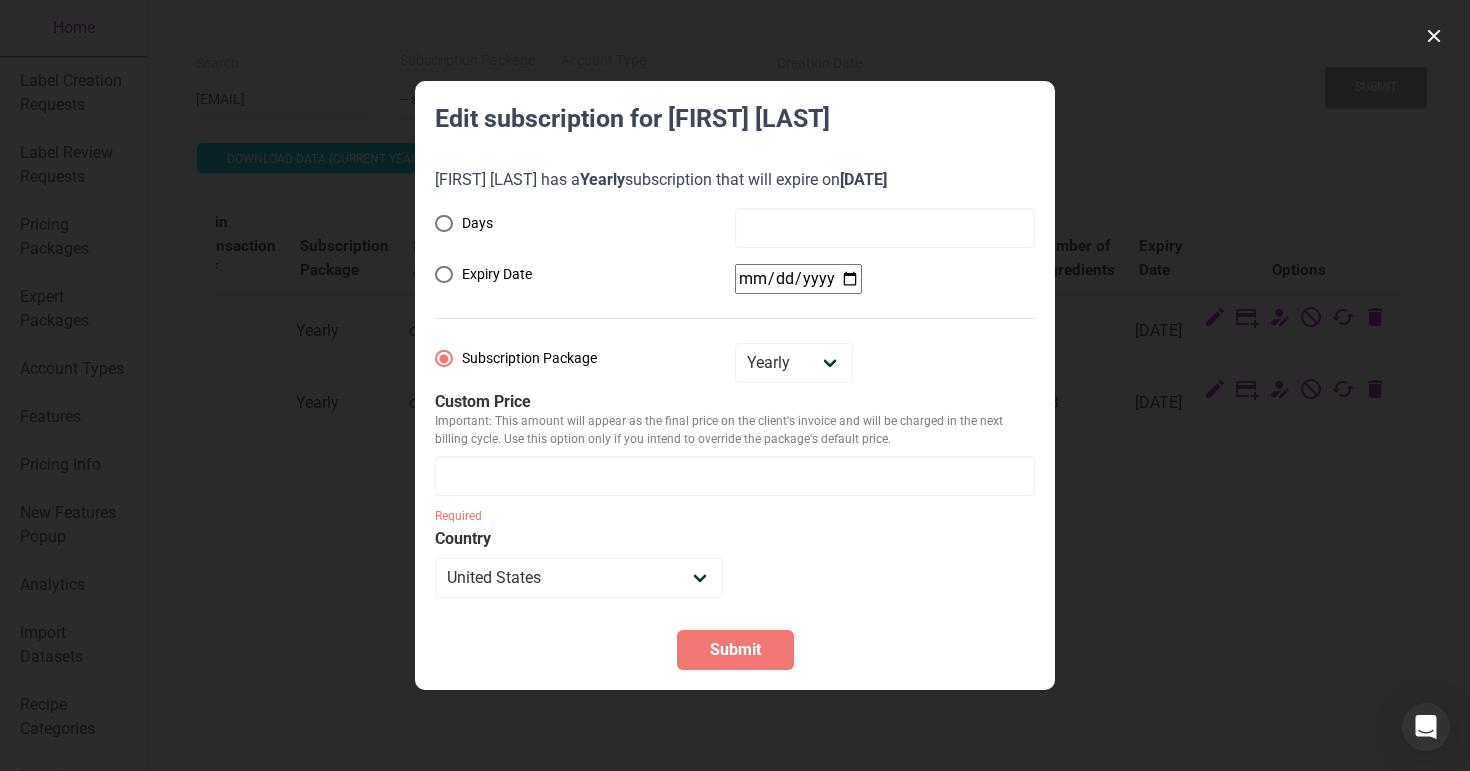 click at bounding box center [735, 385] 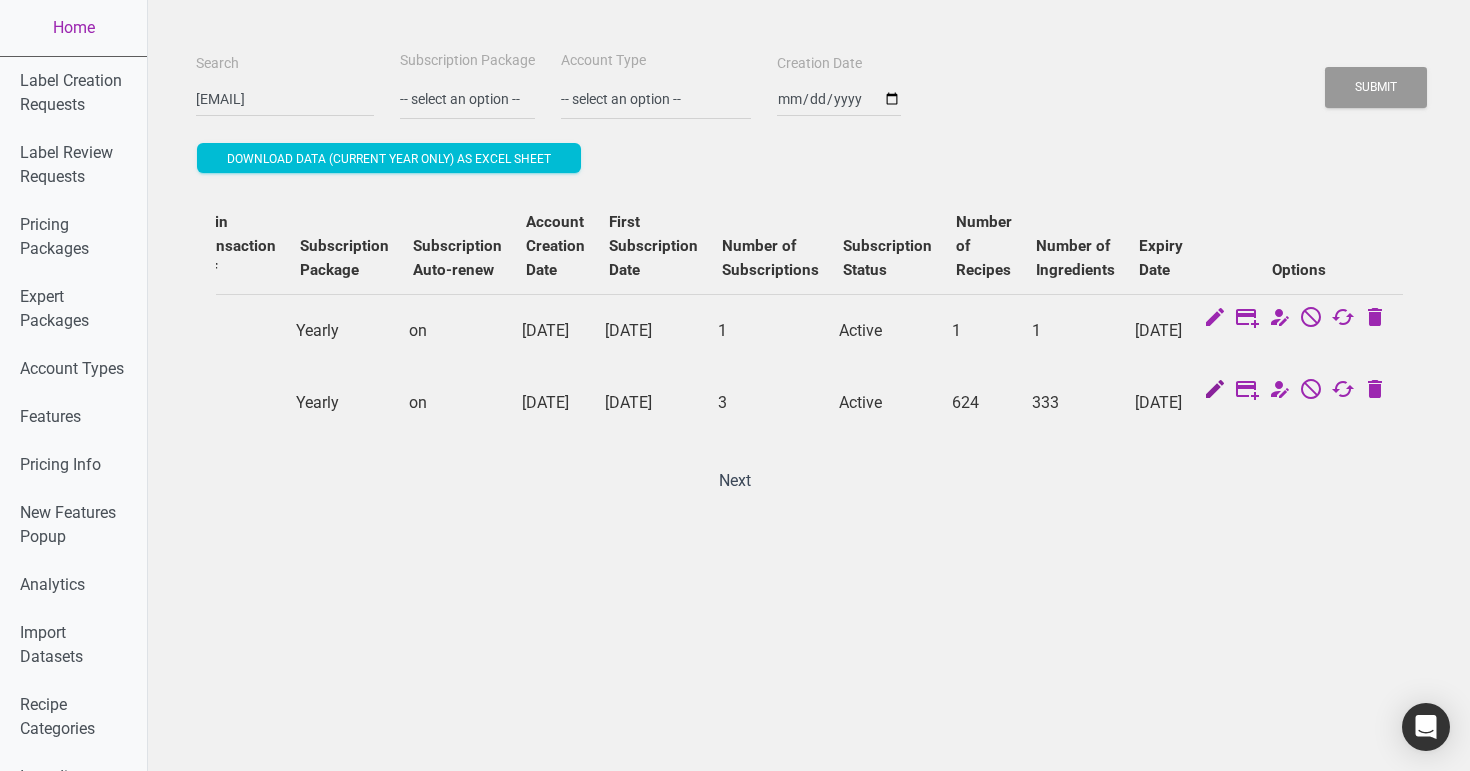 click at bounding box center [1215, 391] 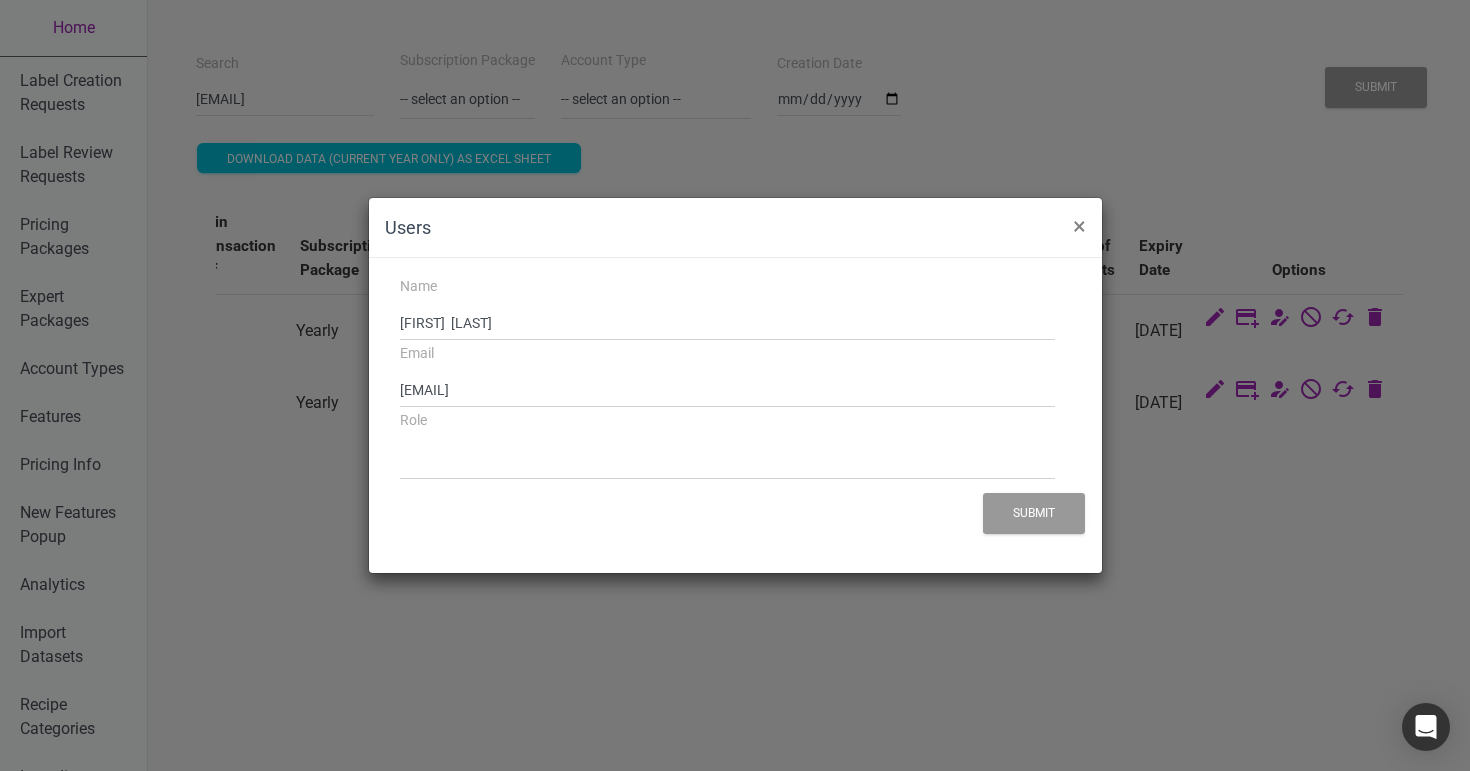 select on "2" 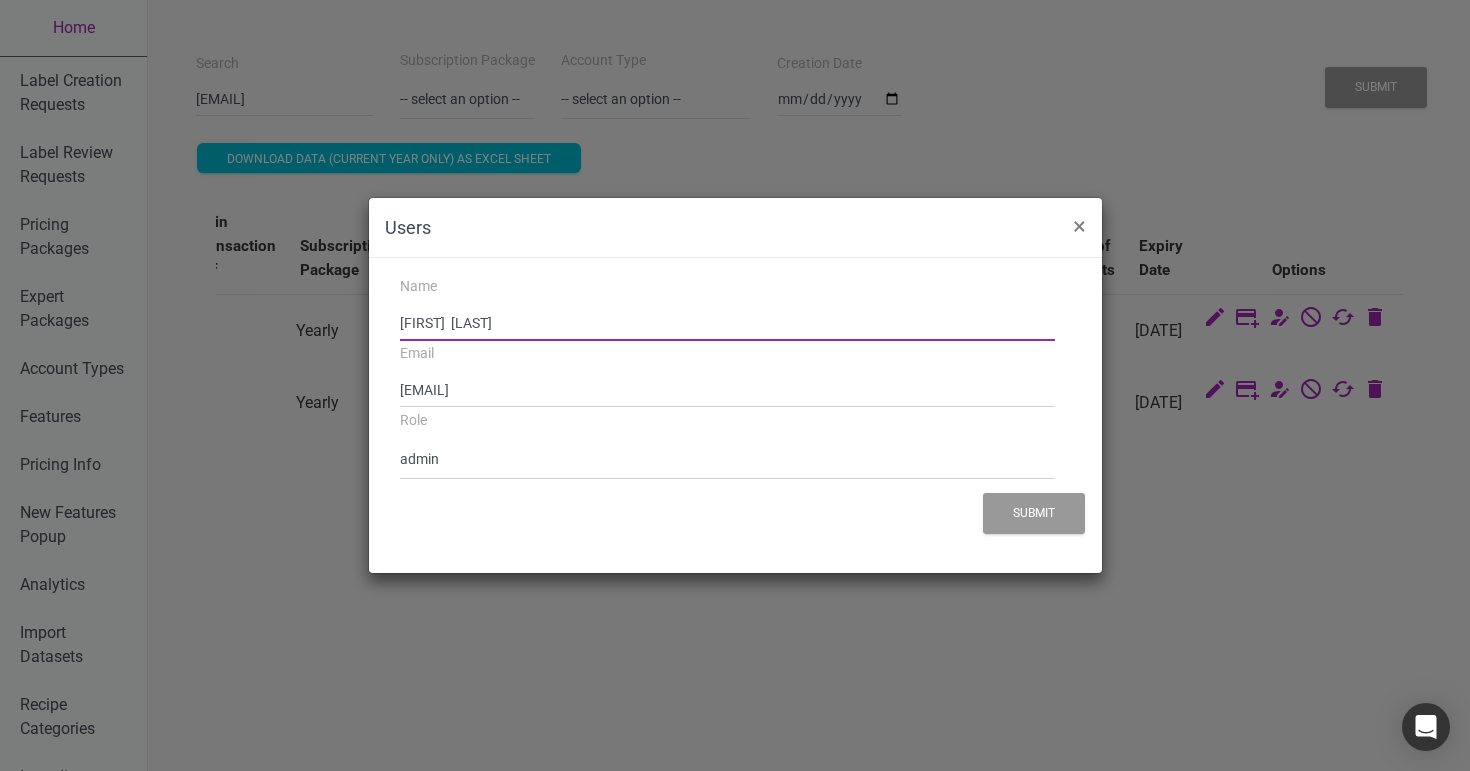 drag, startPoint x: 438, startPoint y: 325, endPoint x: 354, endPoint y: 330, distance: 84.14868 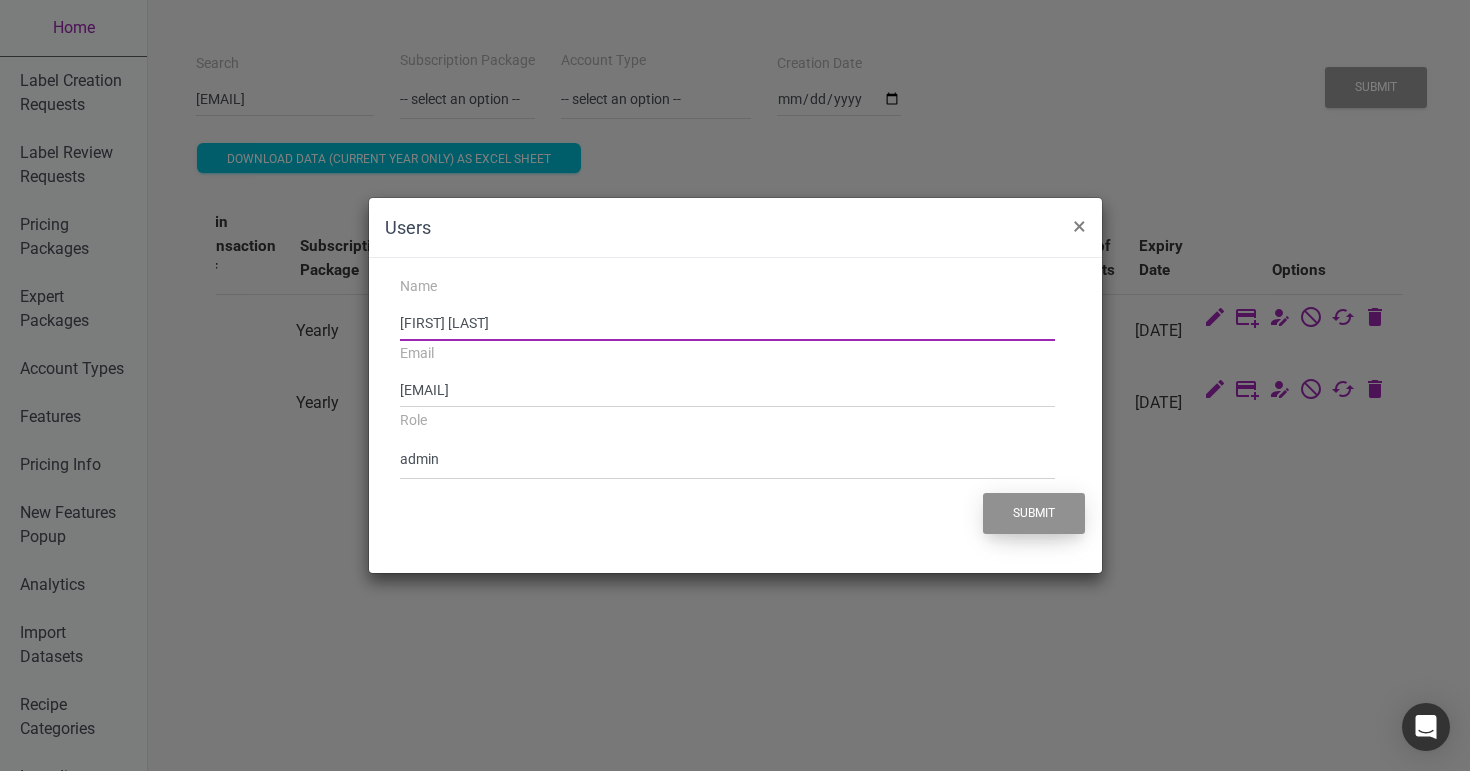 type on "[FIRST] [LAST]" 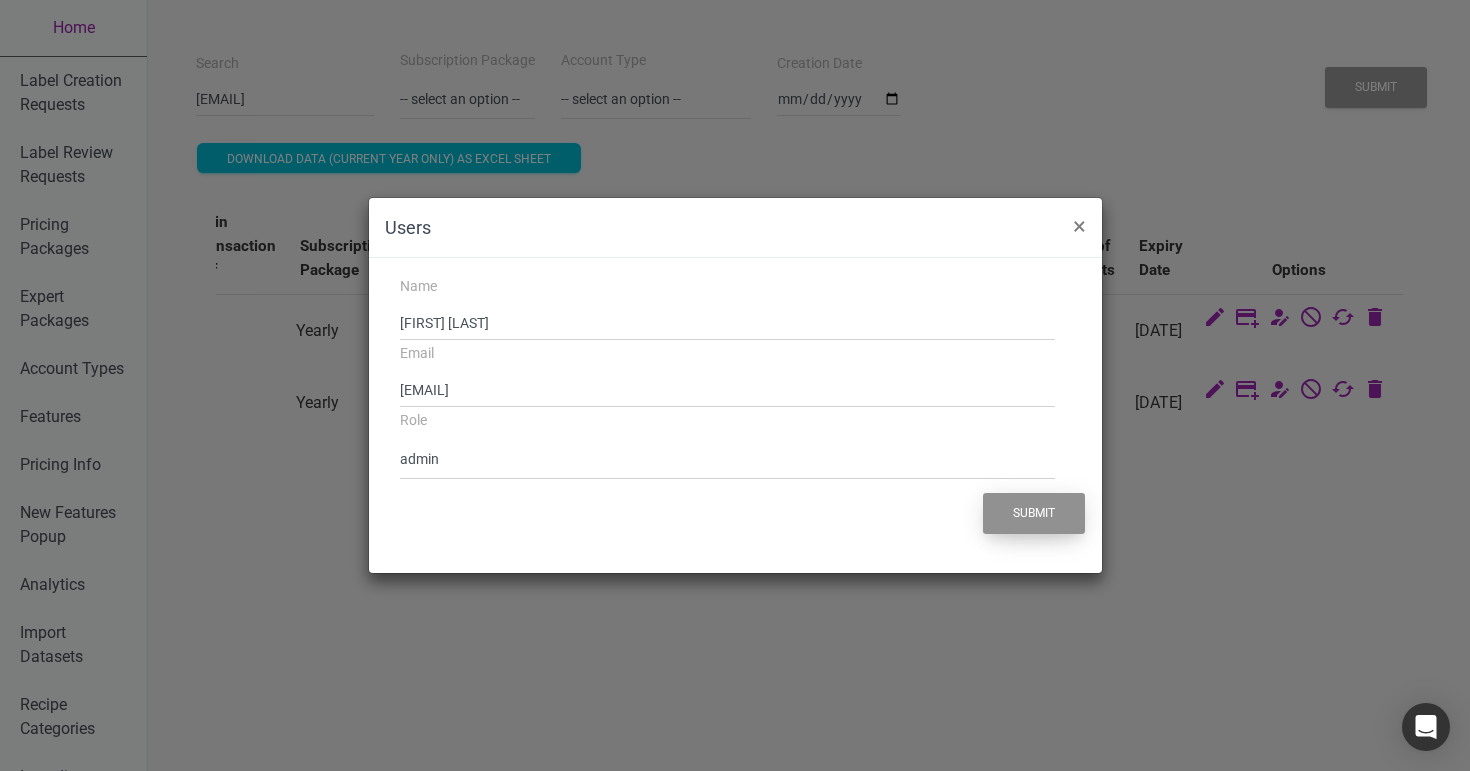 click on "Submit" at bounding box center (1034, 513) 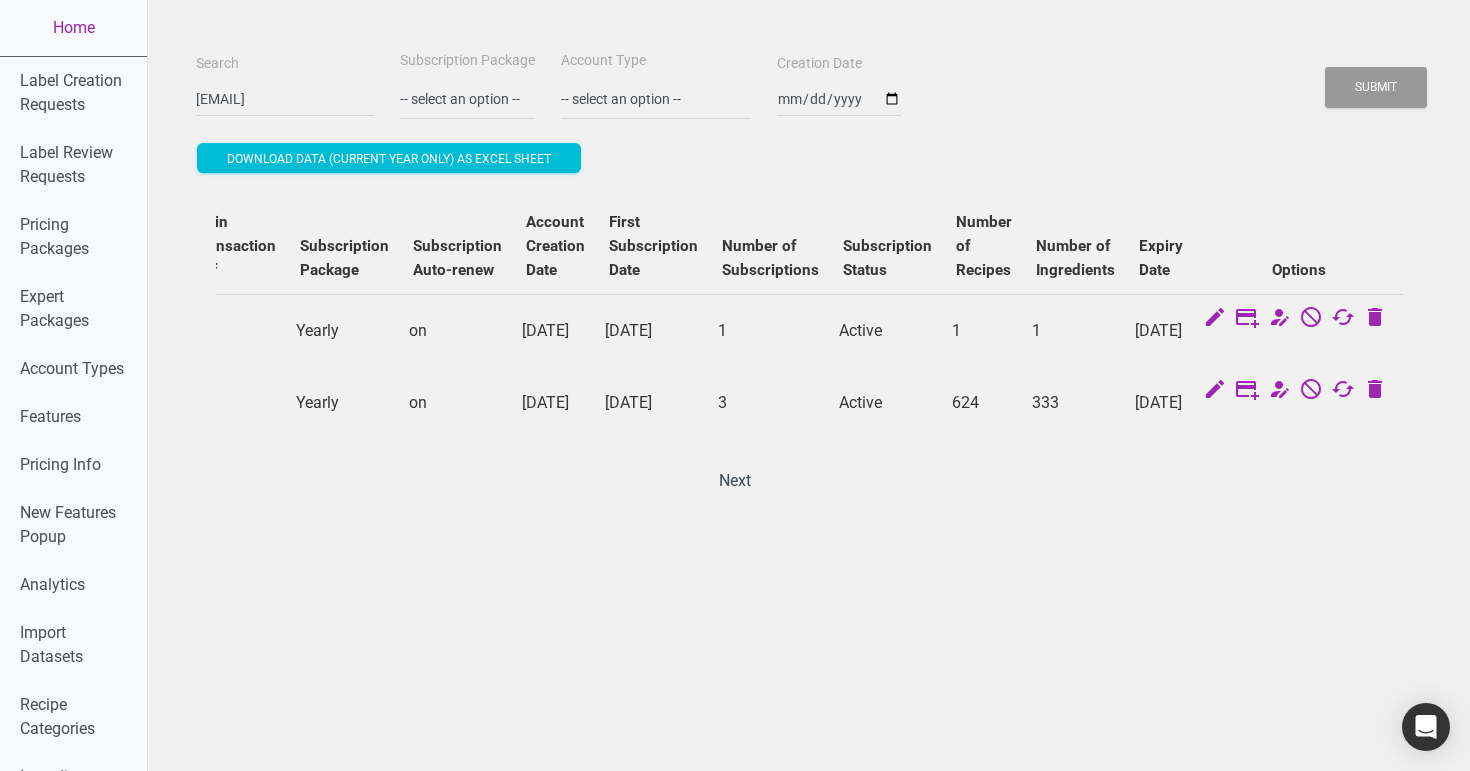 scroll, scrollTop: 0, scrollLeft: 781, axis: horizontal 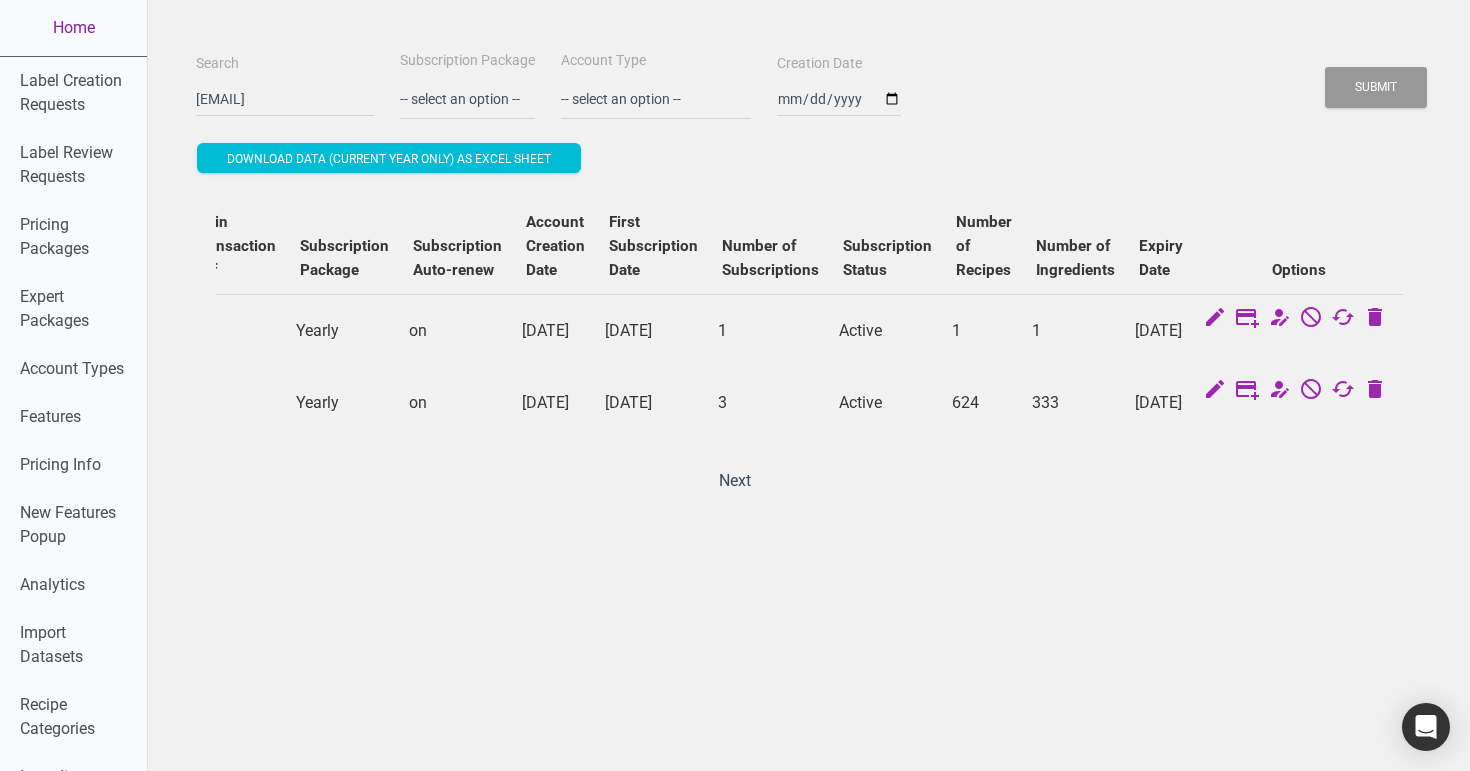 click on "Home" at bounding box center [73, 28] 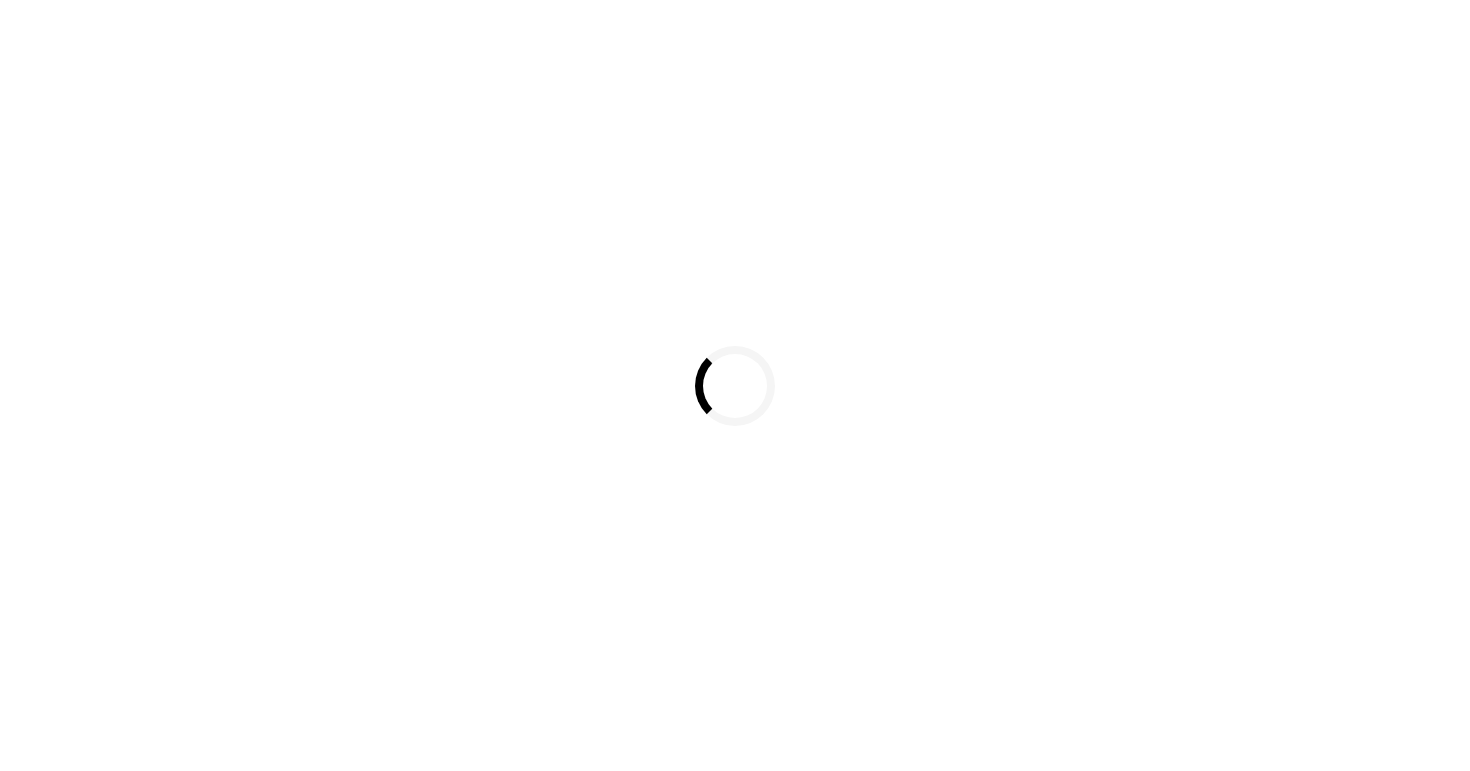 scroll, scrollTop: 0, scrollLeft: 0, axis: both 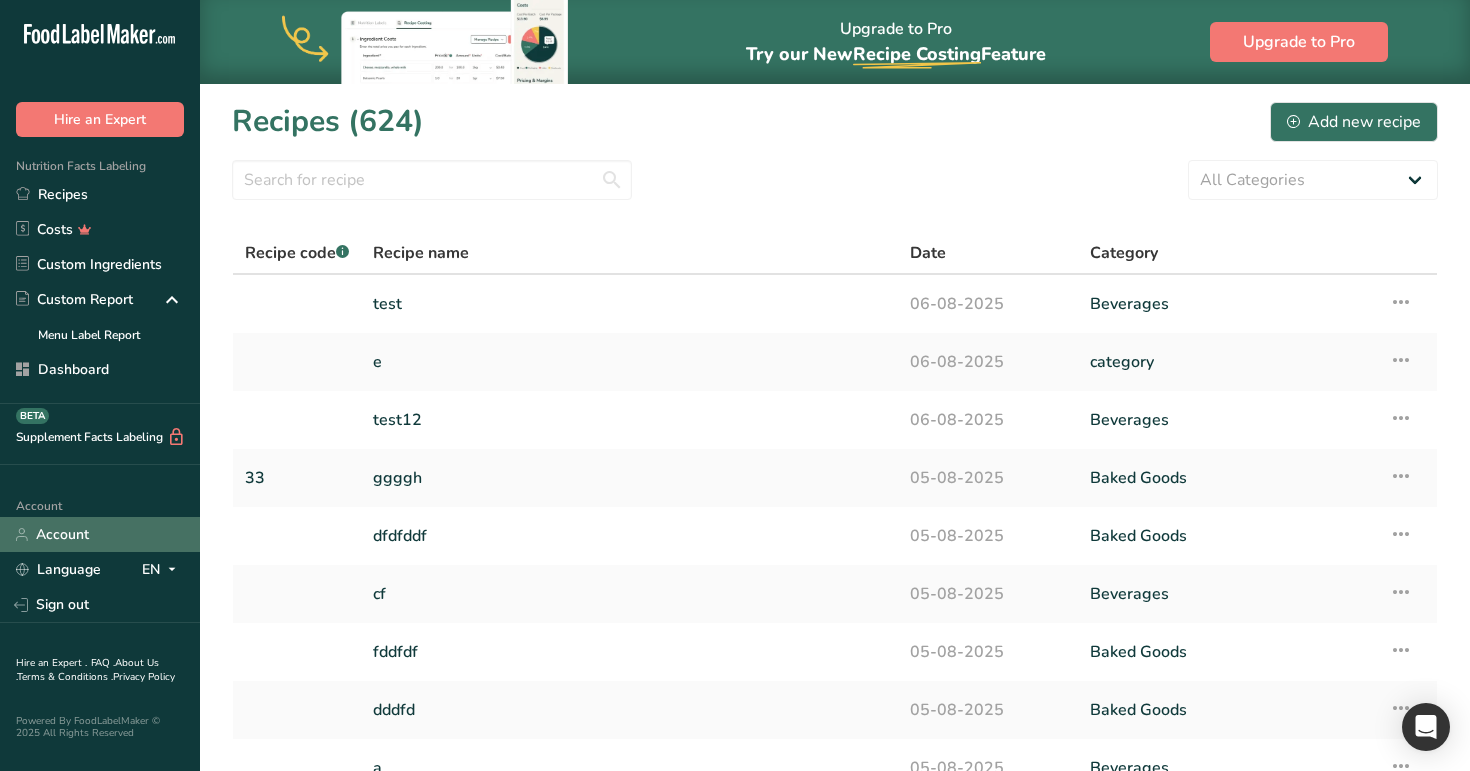 click on "Account" at bounding box center (100, 534) 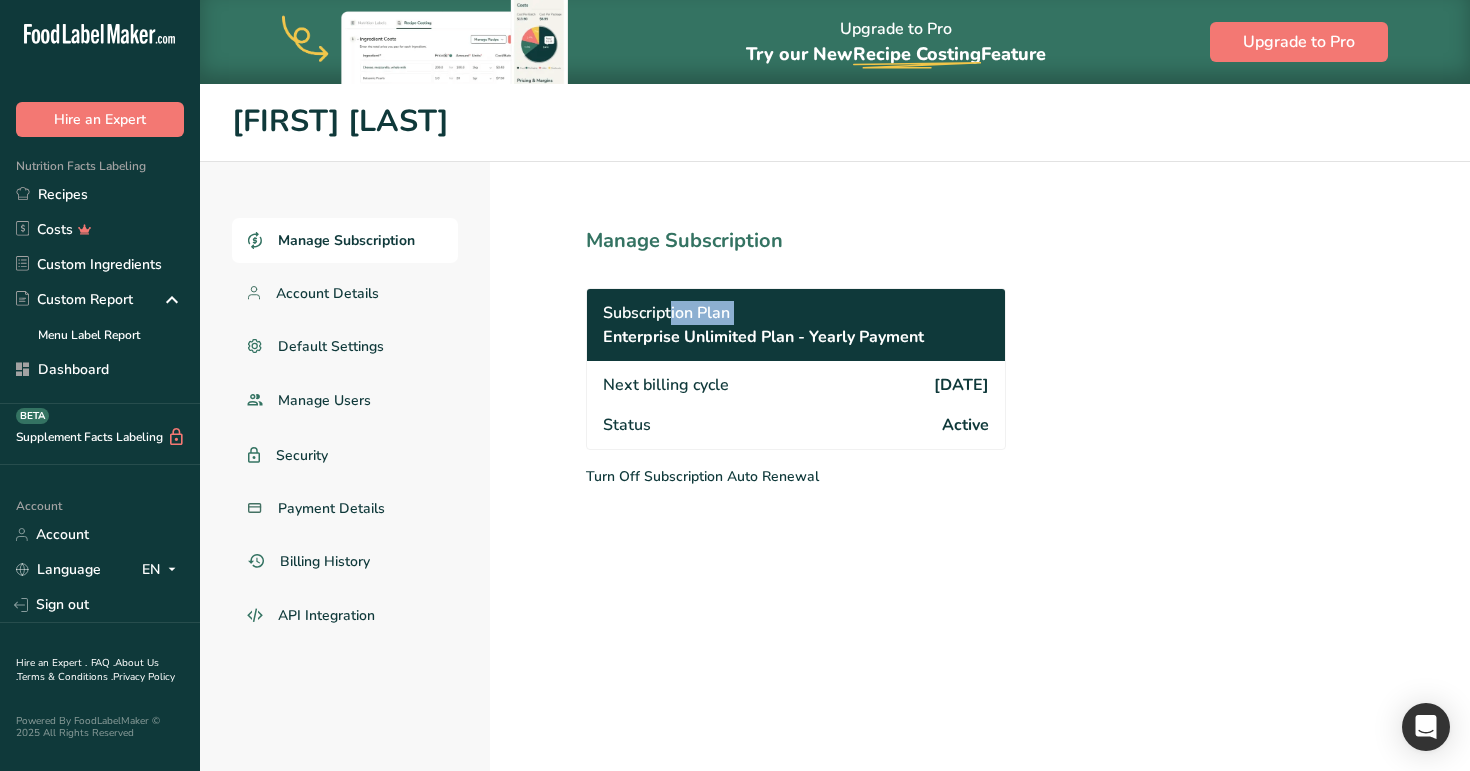 drag, startPoint x: 604, startPoint y: 322, endPoint x: 1148, endPoint y: 175, distance: 563.5113 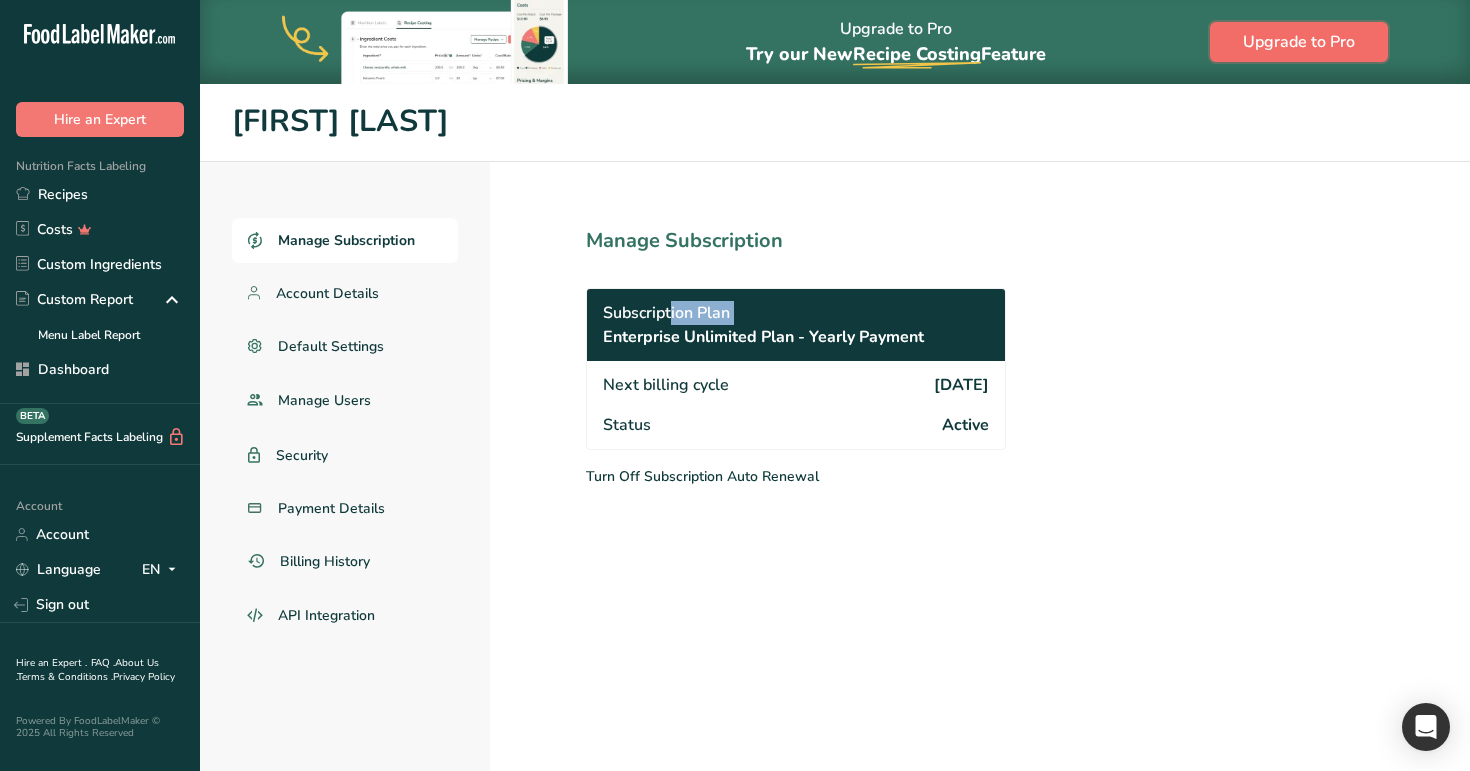 click on "Upgrade to Pro" at bounding box center [1299, 42] 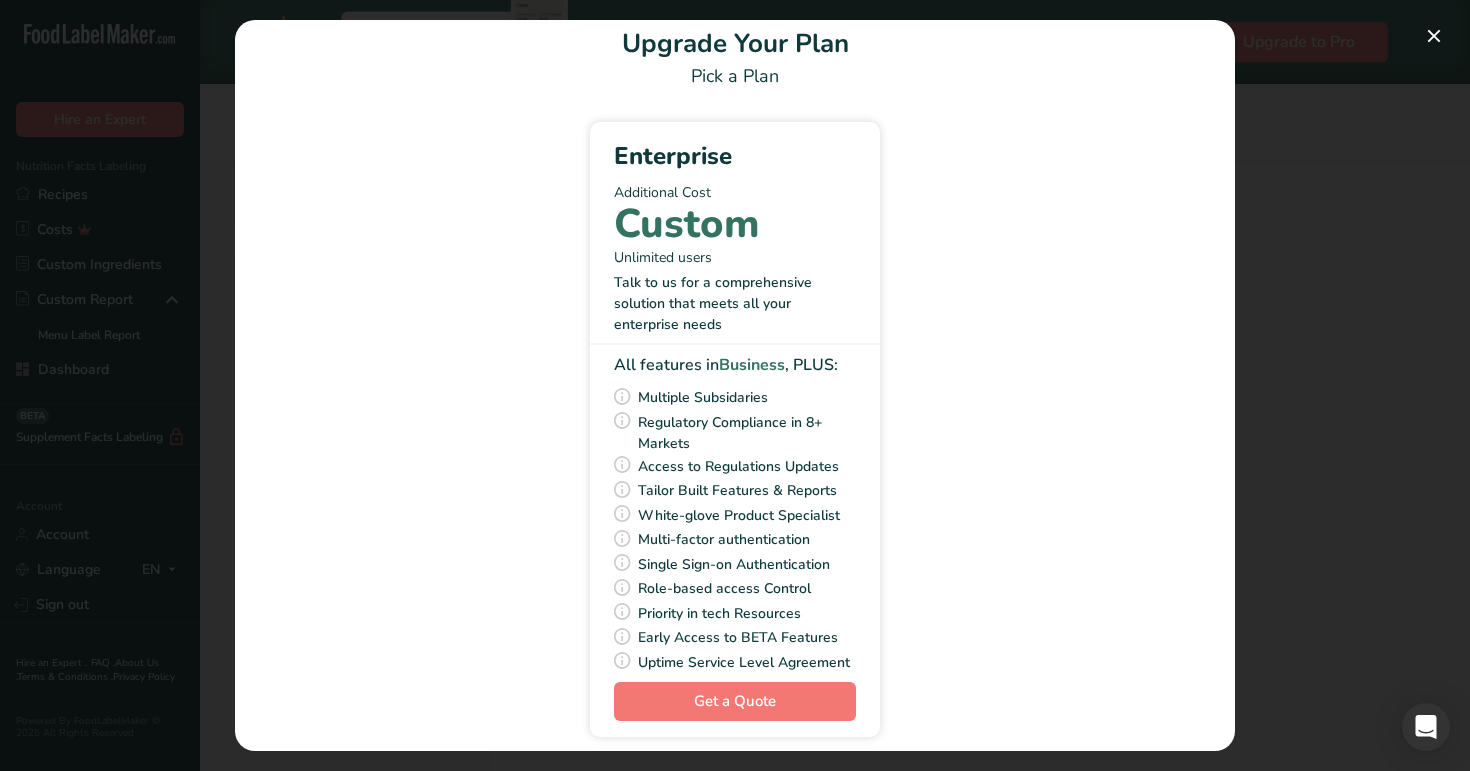 scroll, scrollTop: 37, scrollLeft: 0, axis: vertical 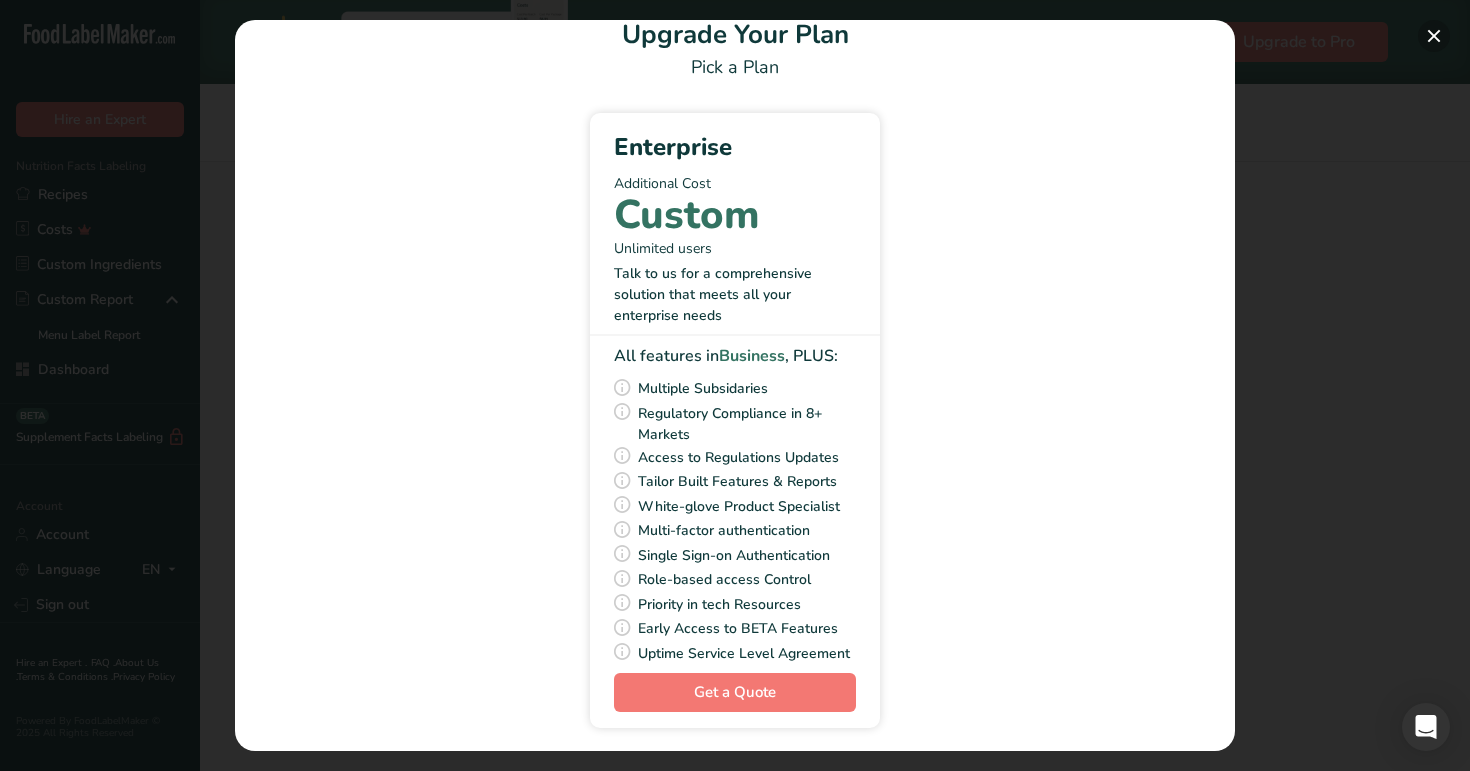 click at bounding box center [1434, 36] 